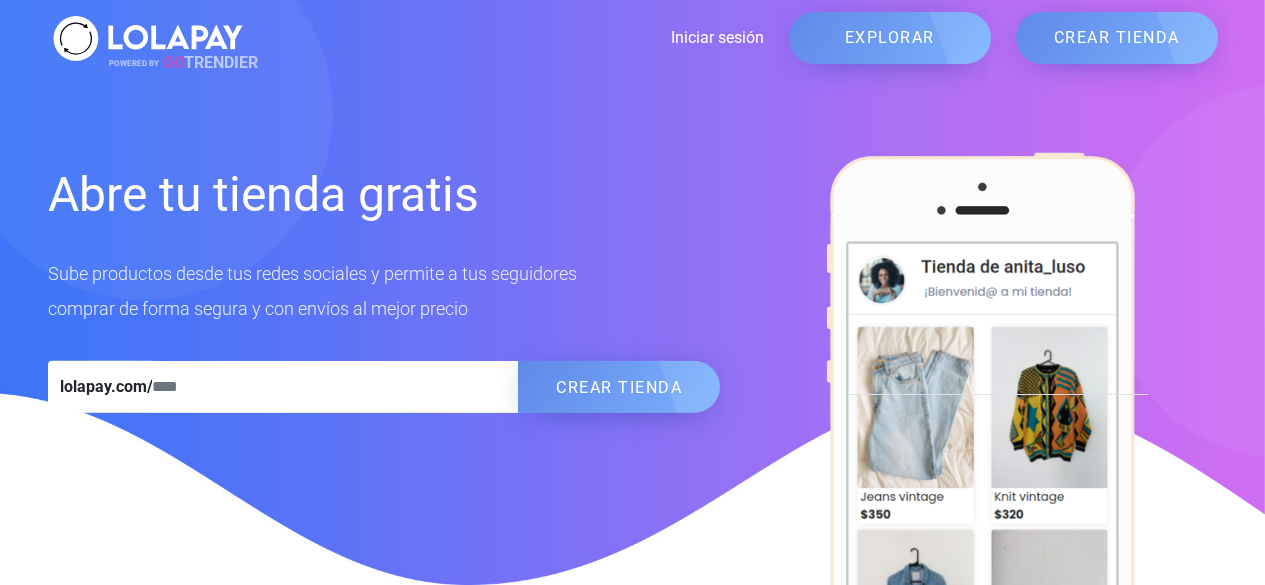 scroll, scrollTop: 0, scrollLeft: 0, axis: both 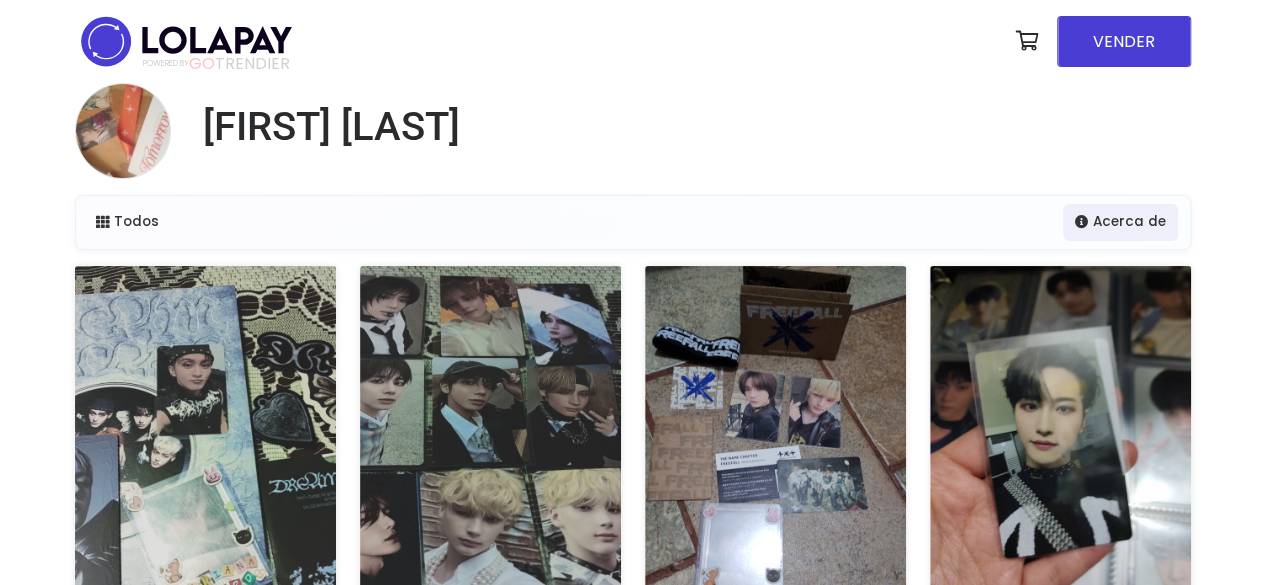 click at bounding box center (1060, 447) 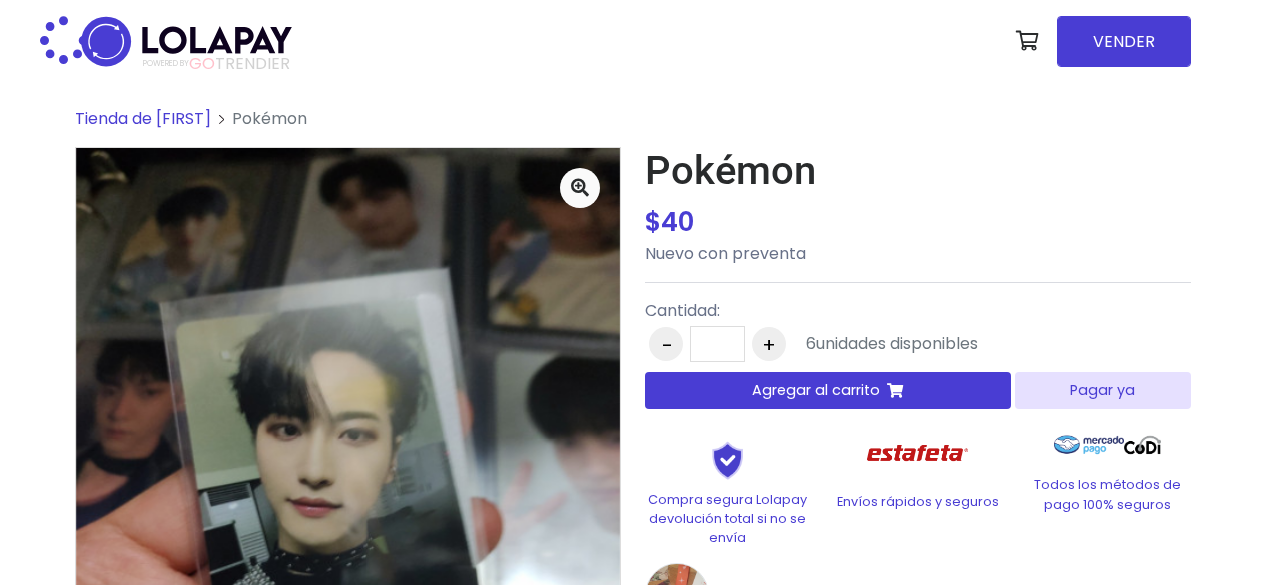 scroll, scrollTop: 0, scrollLeft: 0, axis: both 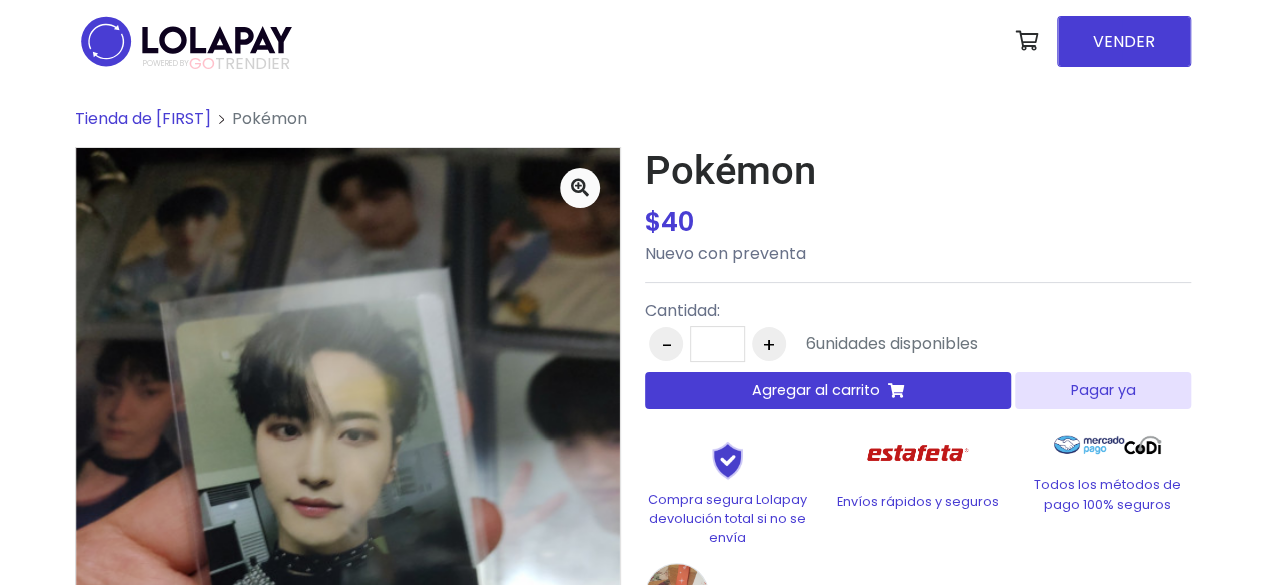click on "Agregar al carrito" at bounding box center [816, 390] 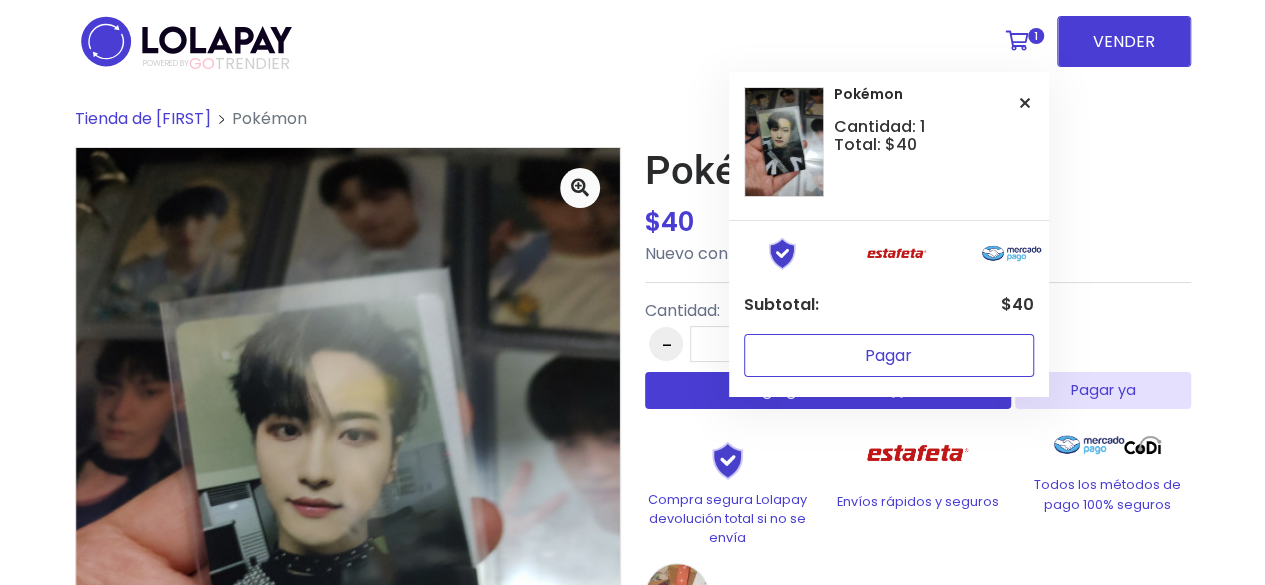 click on "Pagar" at bounding box center [889, 355] 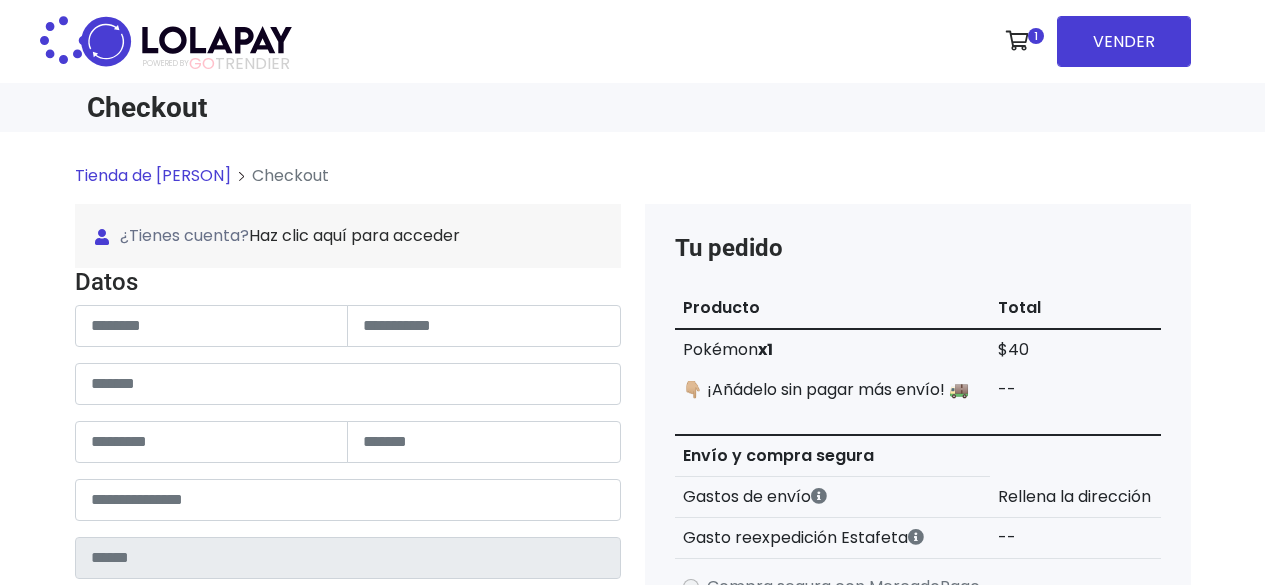 scroll, scrollTop: 0, scrollLeft: 0, axis: both 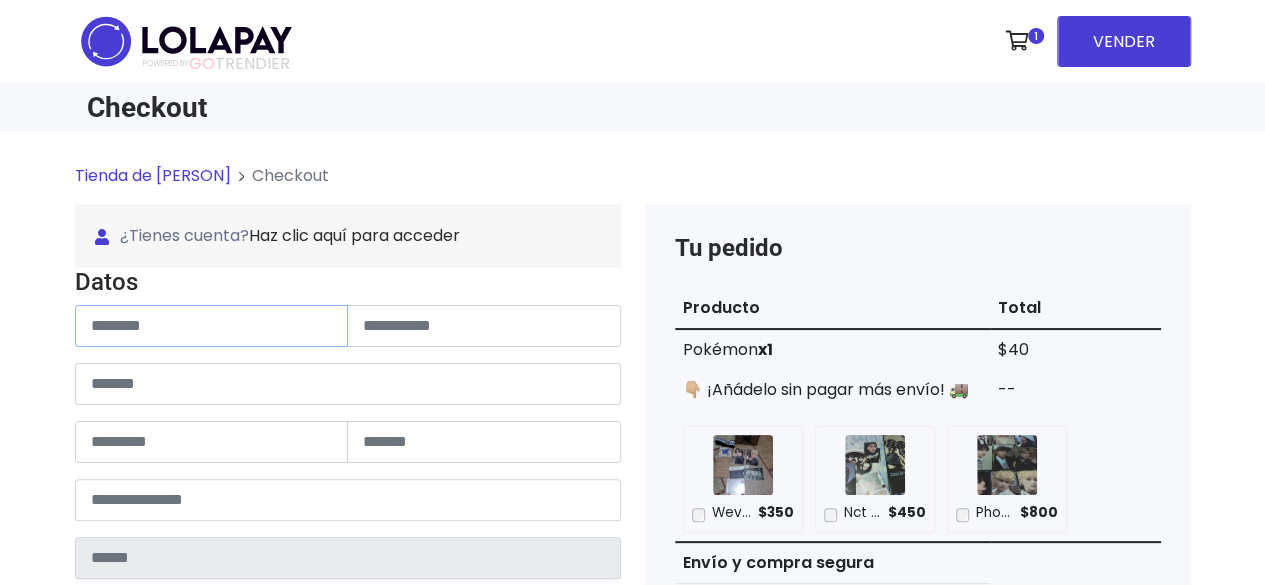 click at bounding box center [212, 326] 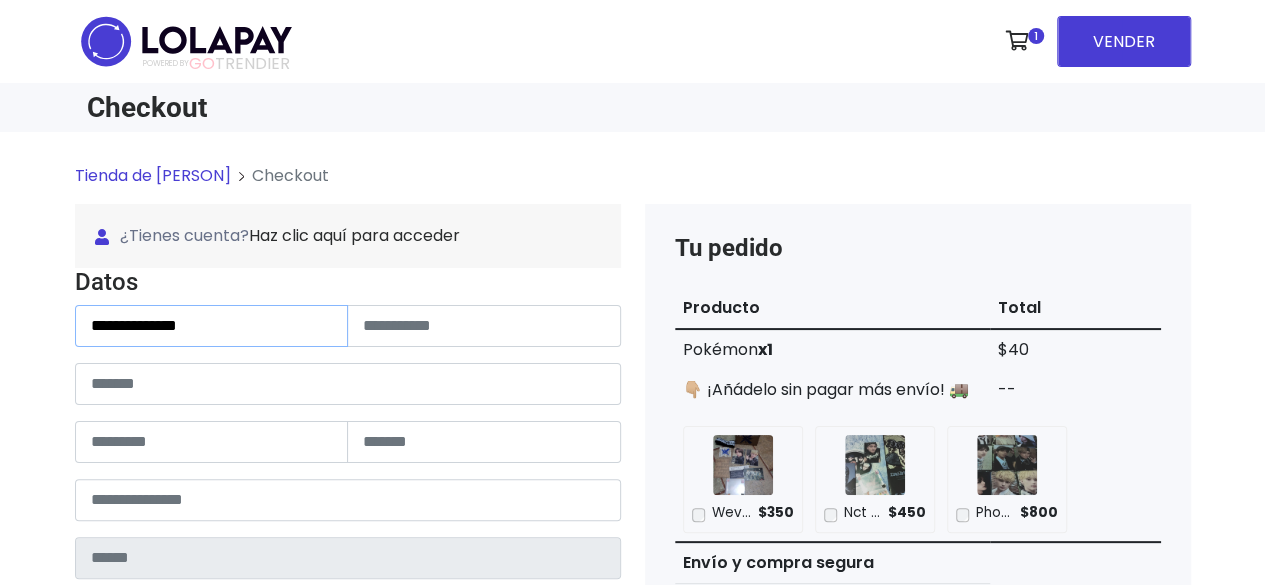 drag, startPoint x: 234, startPoint y: 340, endPoint x: 162, endPoint y: 327, distance: 73.1642 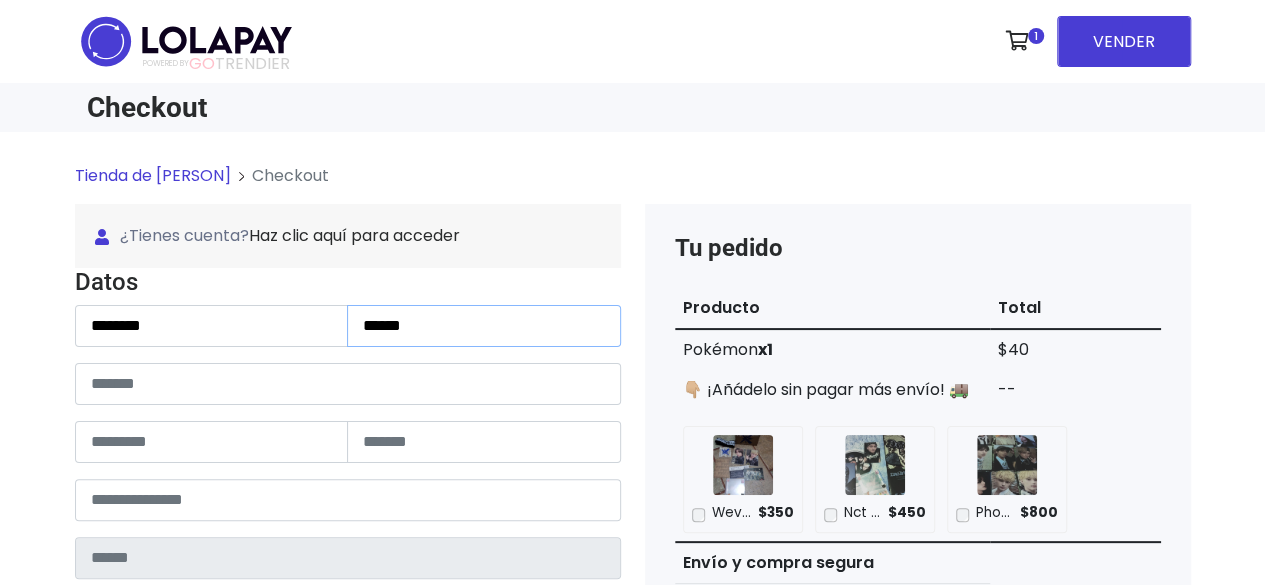 type on "*****" 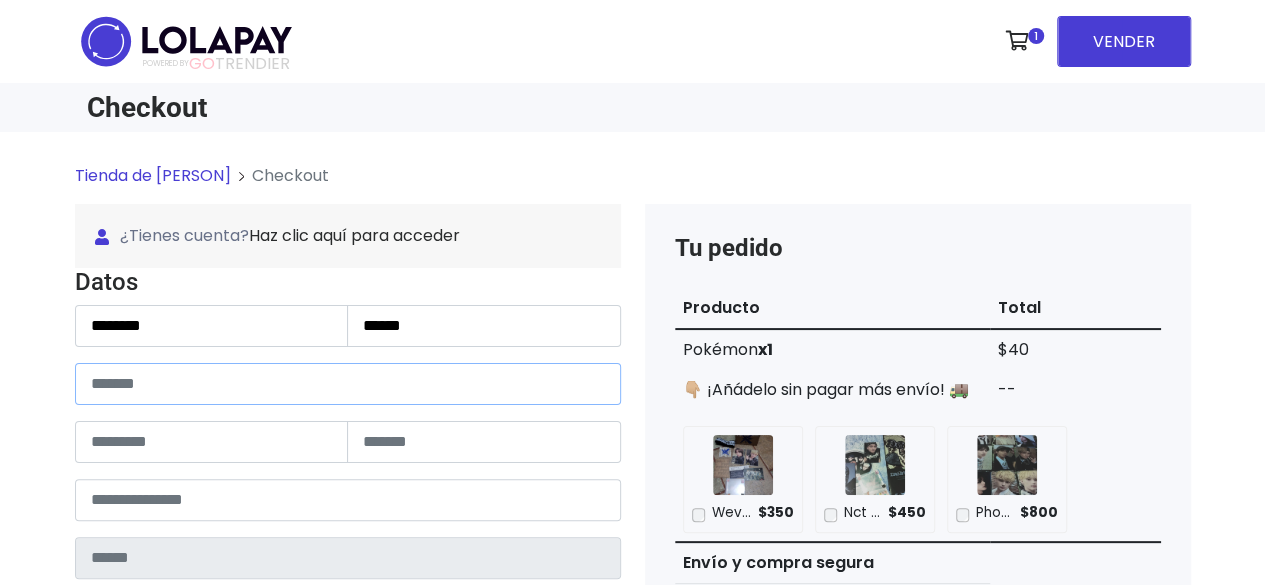 click at bounding box center [348, 384] 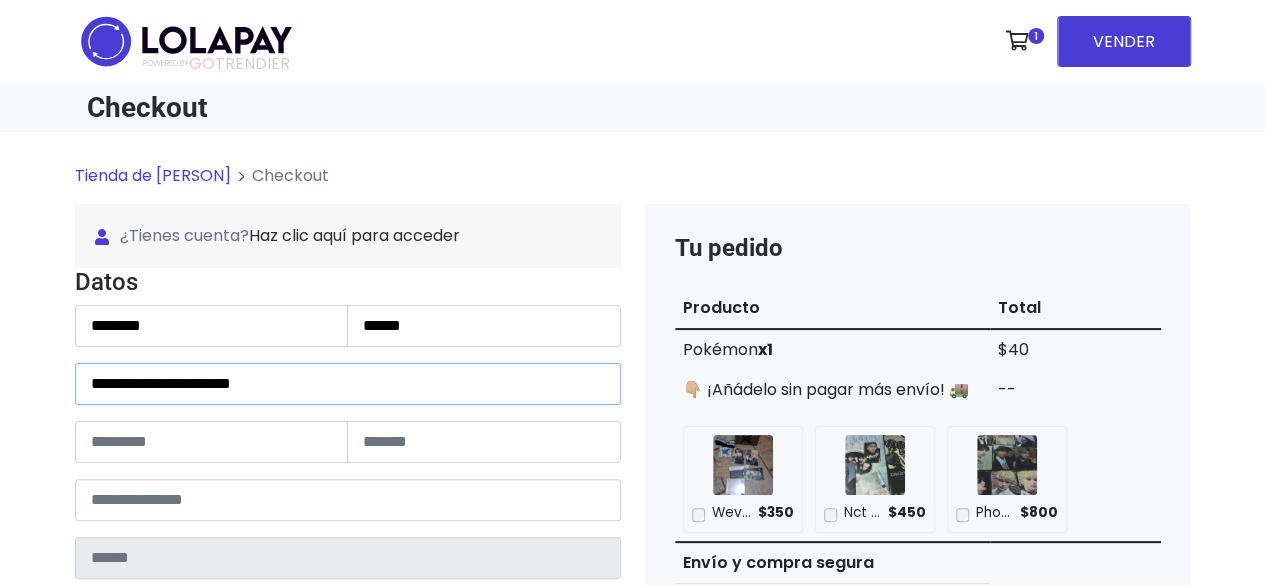 type on "**********" 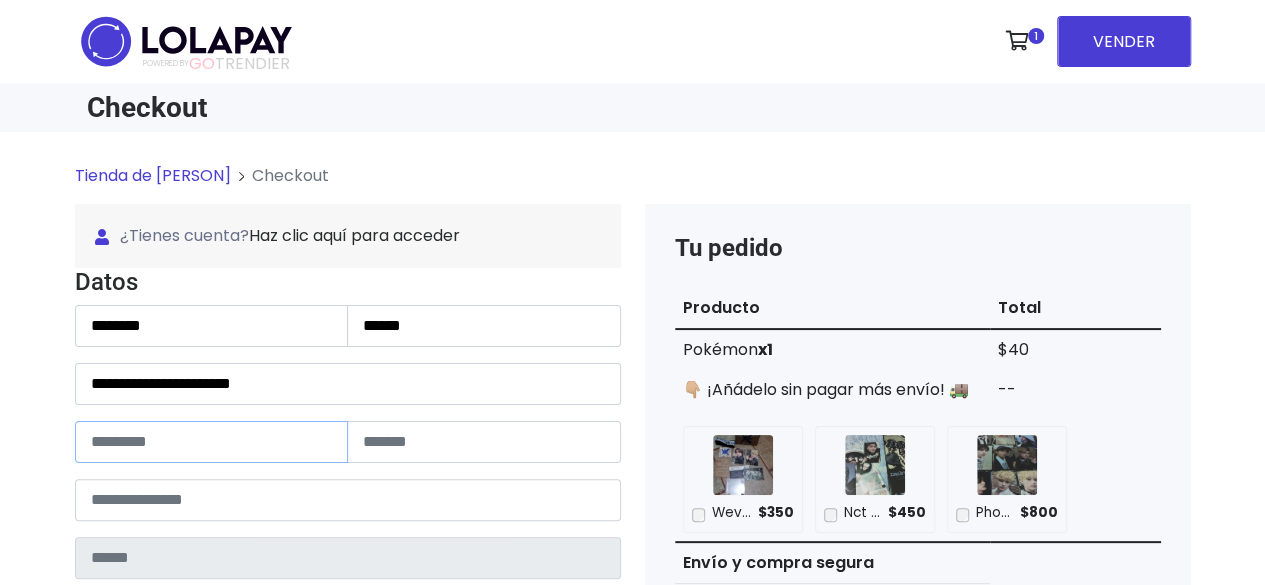 click at bounding box center (212, 442) 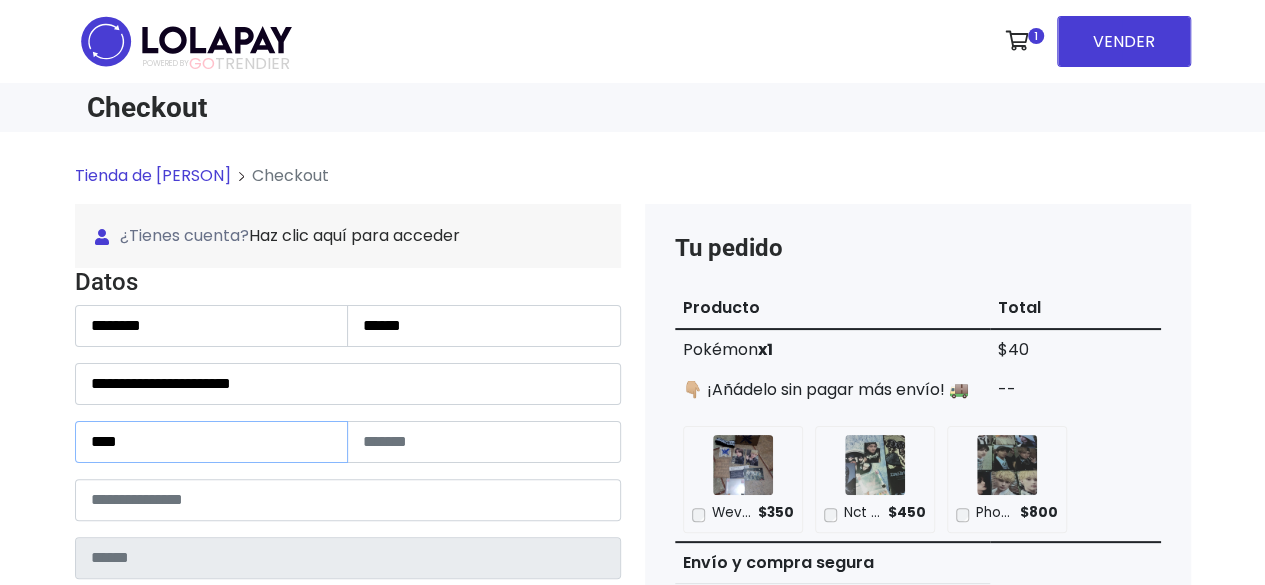 type on "****" 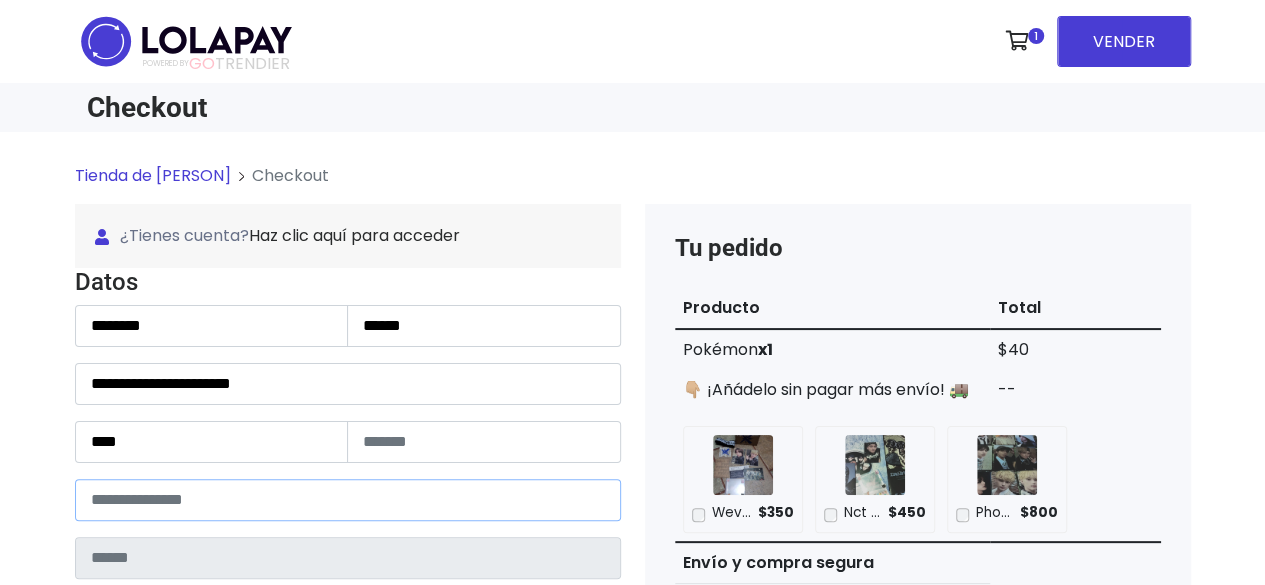 click at bounding box center (348, 500) 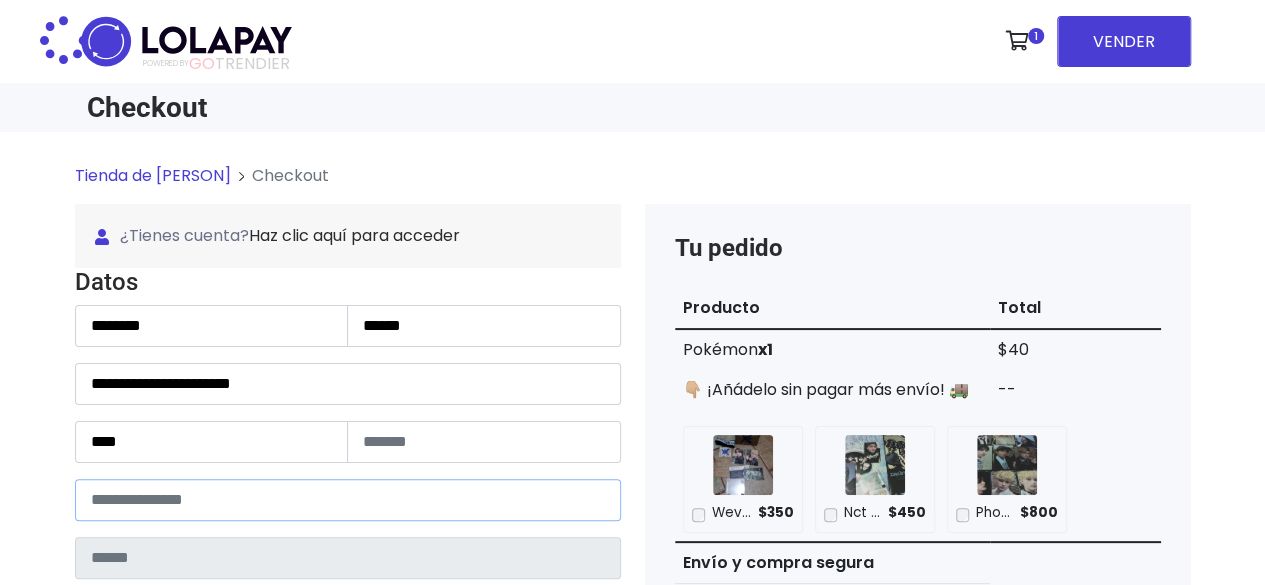type on "******" 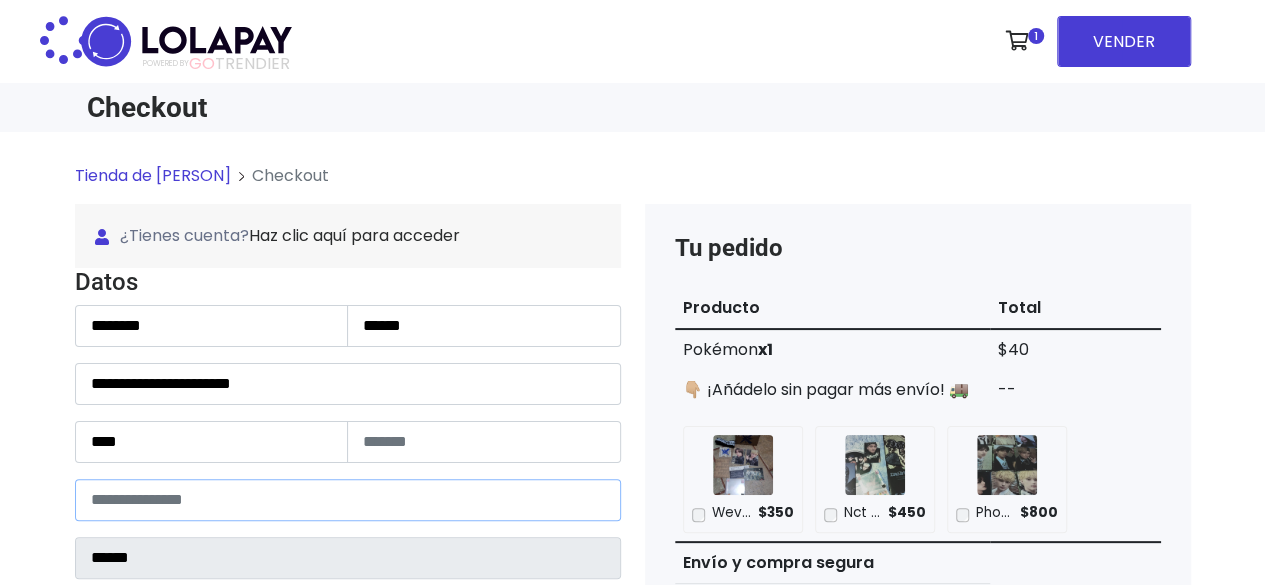 select 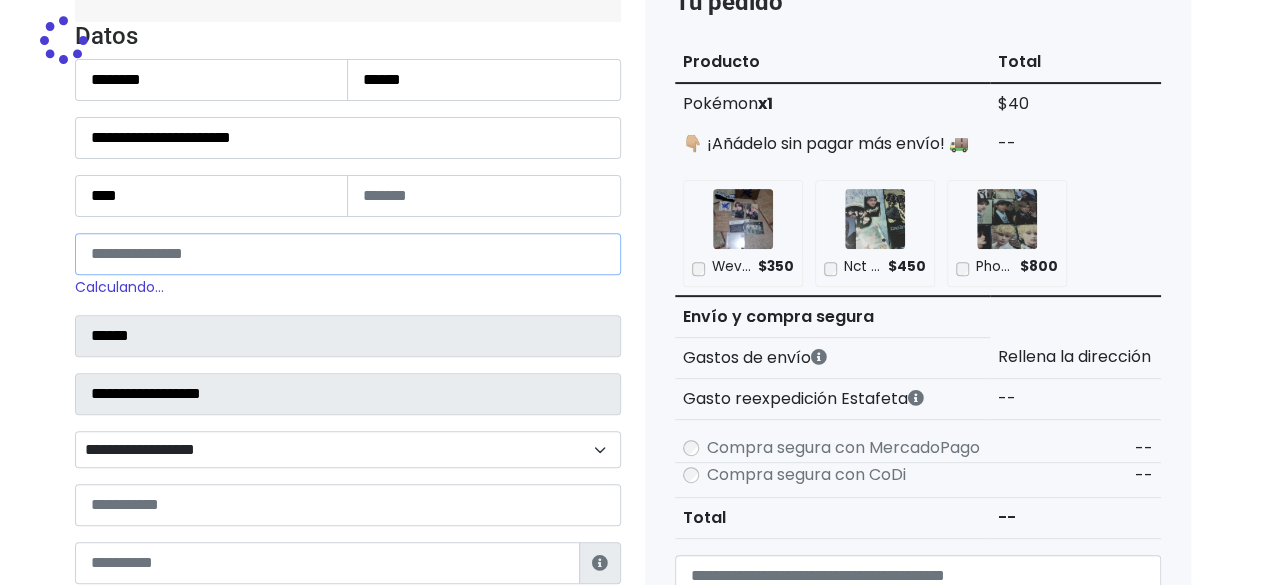 scroll, scrollTop: 254, scrollLeft: 0, axis: vertical 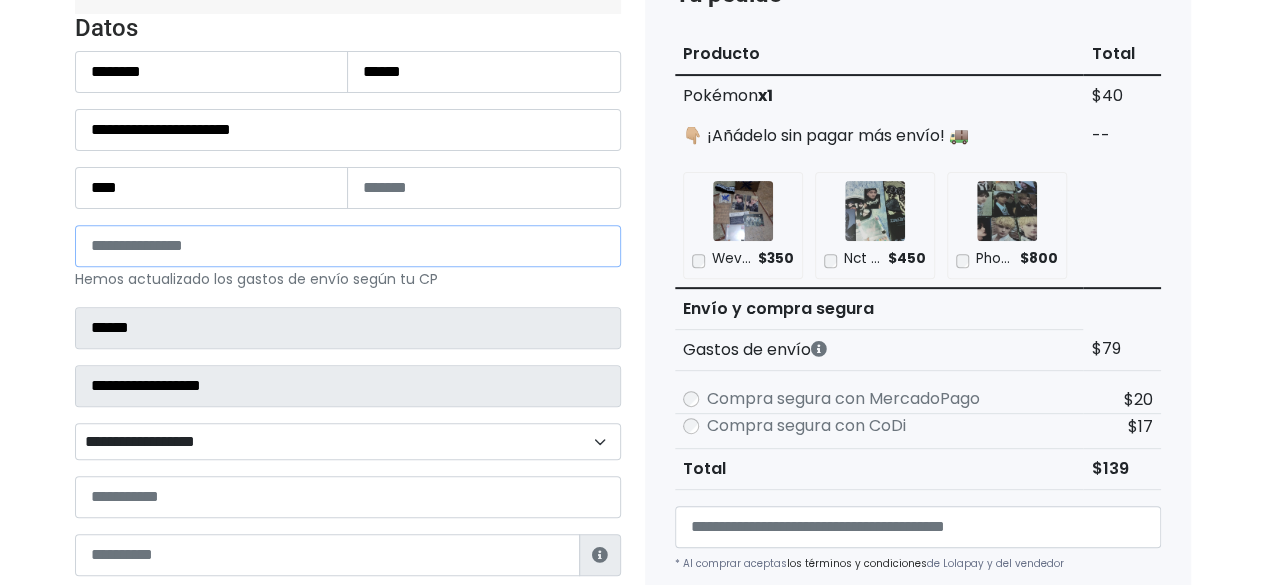 type on "*****" 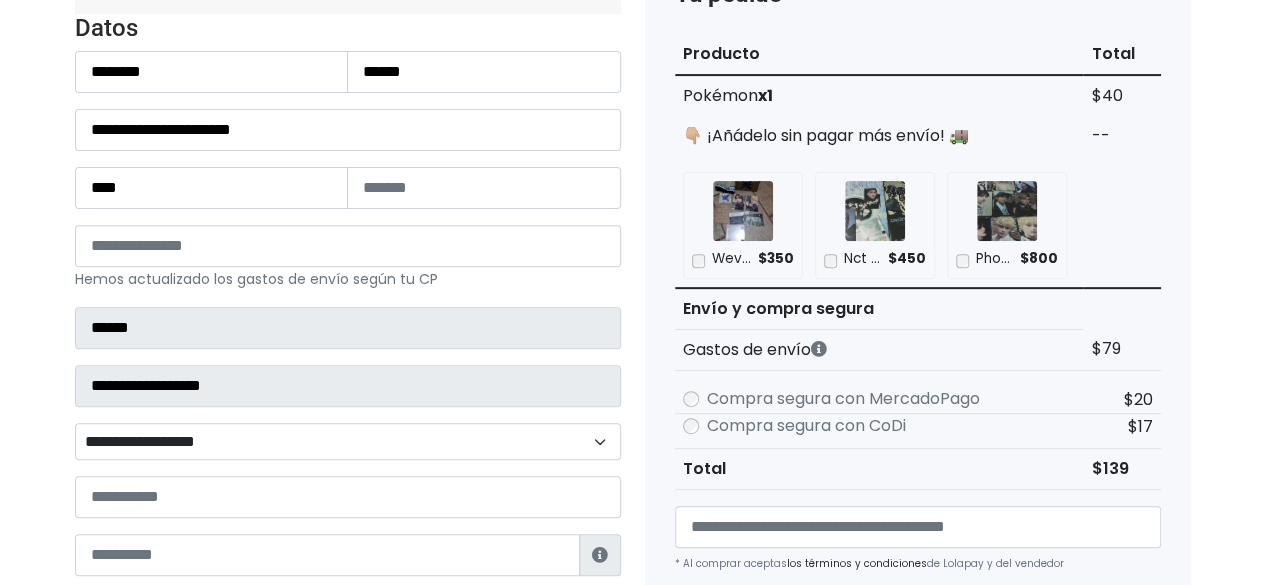 click on "**********" at bounding box center (348, 441) 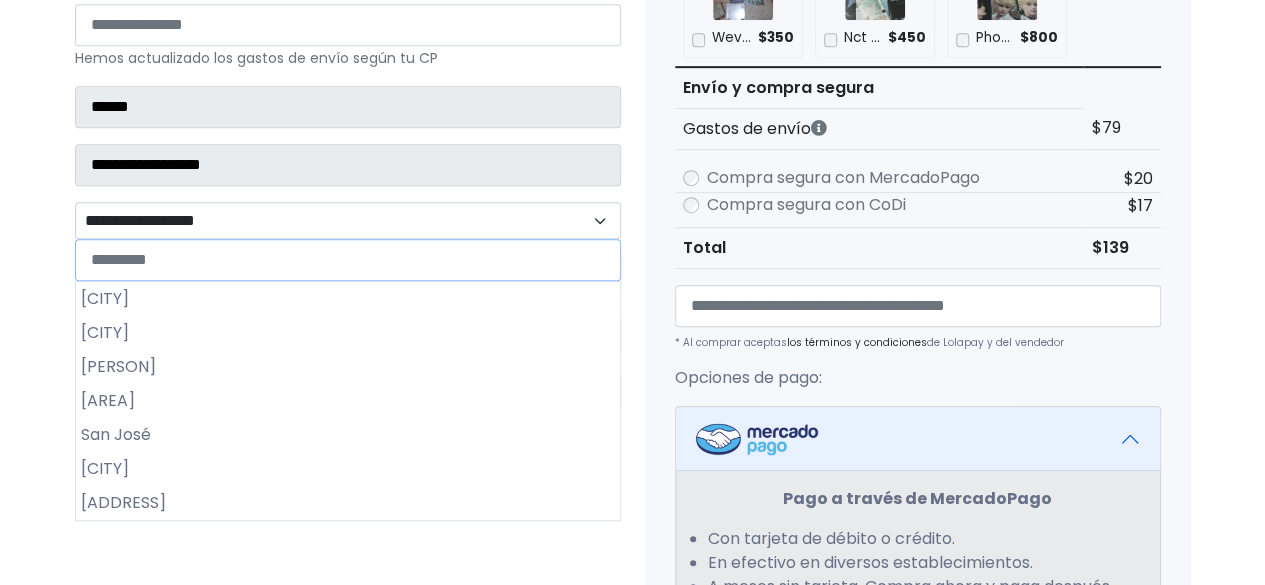 scroll, scrollTop: 477, scrollLeft: 0, axis: vertical 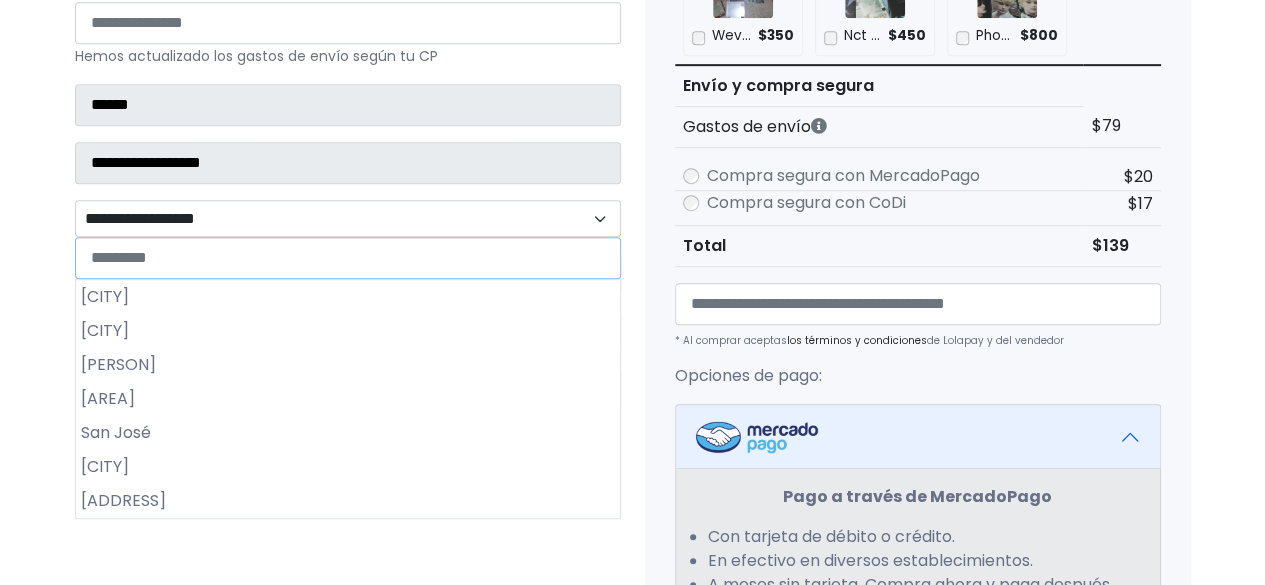 click on "Lázaro Cárdenas" at bounding box center [348, 365] 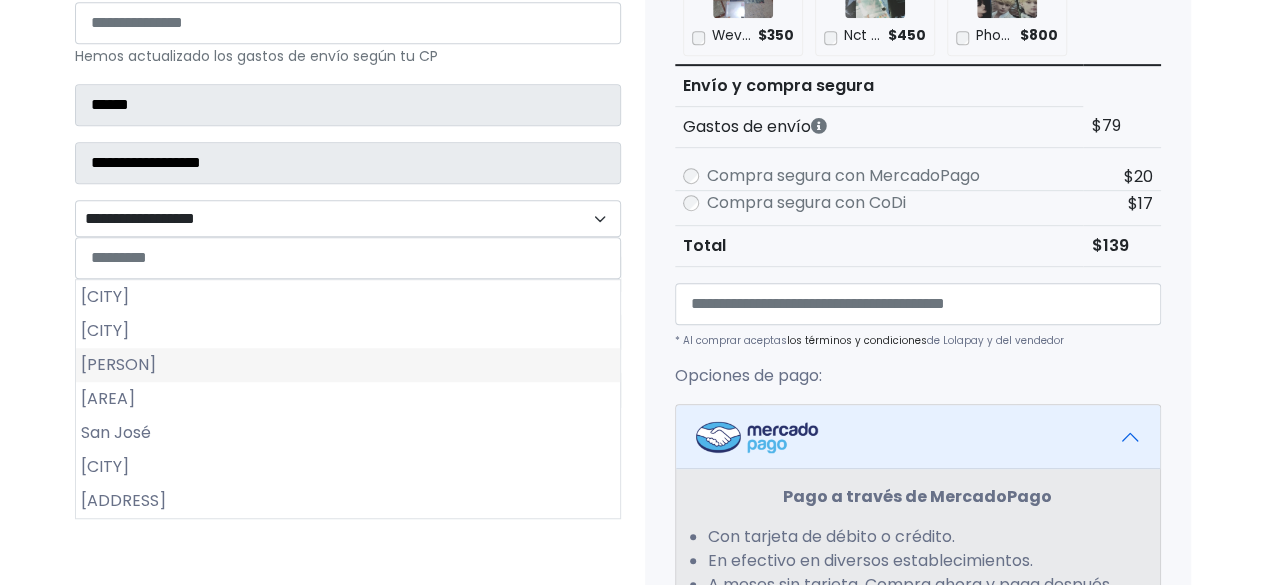 select on "**********" 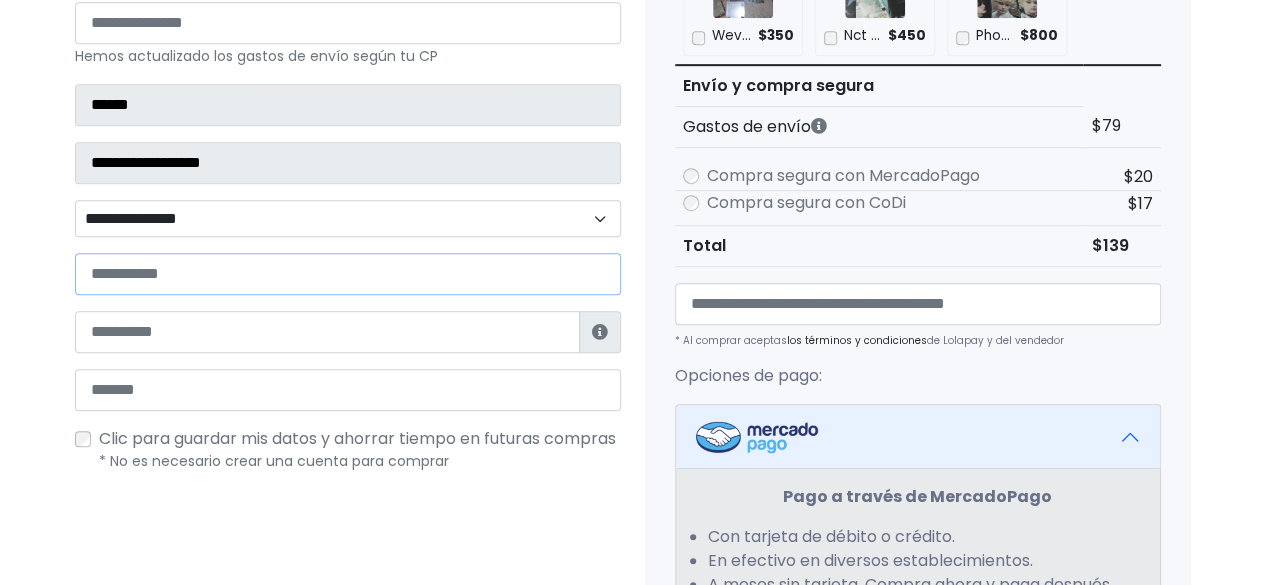 click at bounding box center [348, 274] 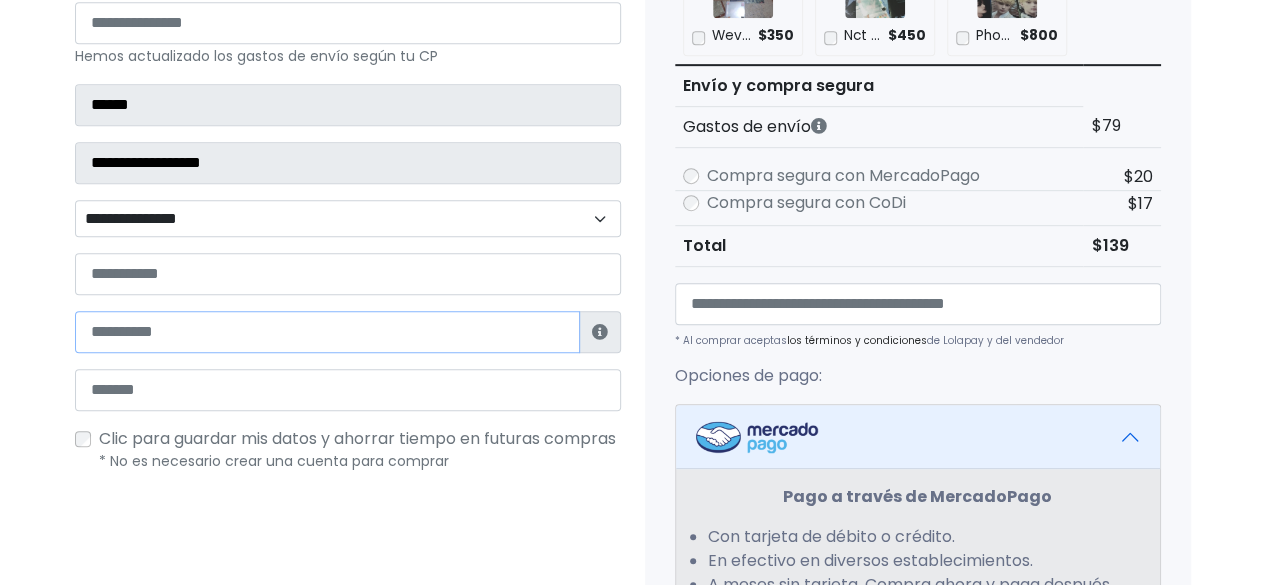 click at bounding box center (327, 332) 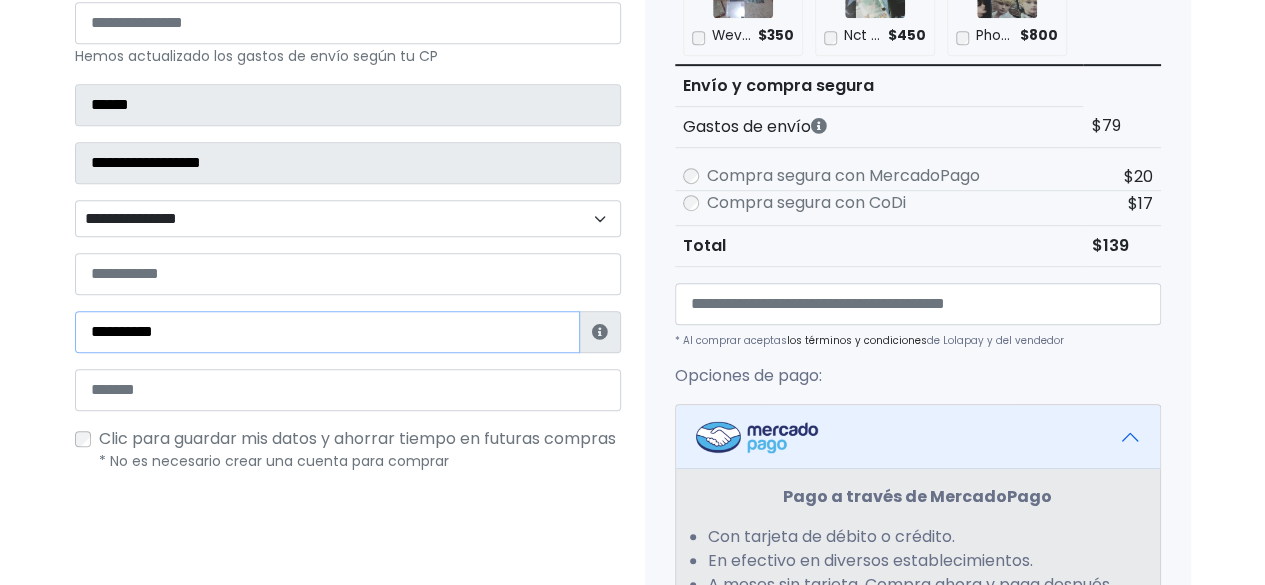 type on "**********" 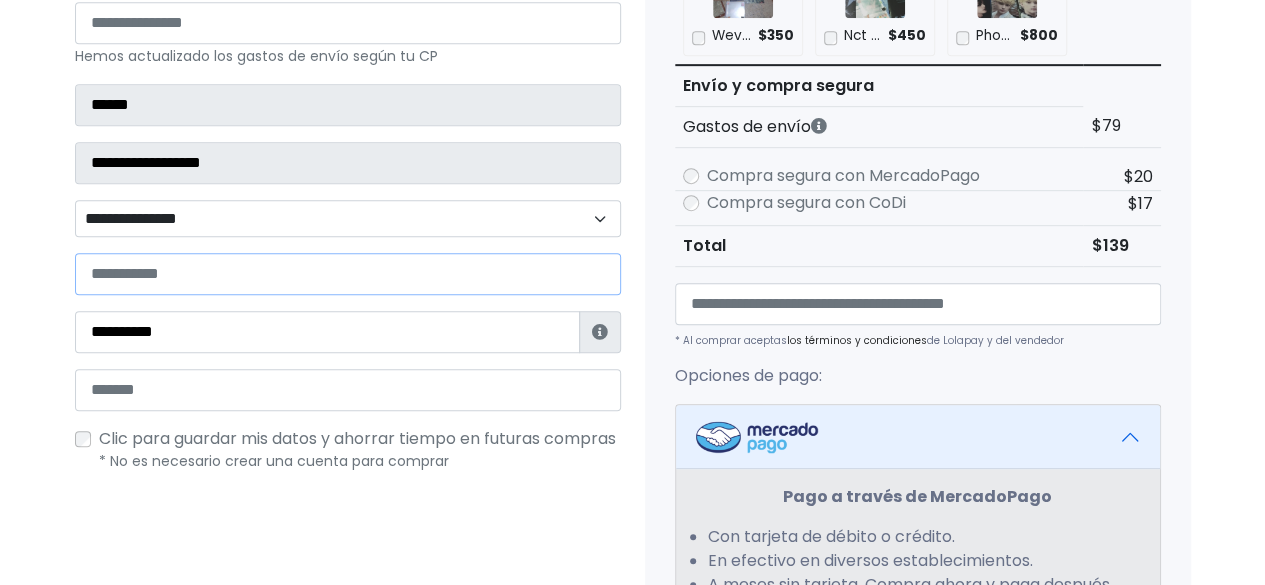 click at bounding box center (348, 274) 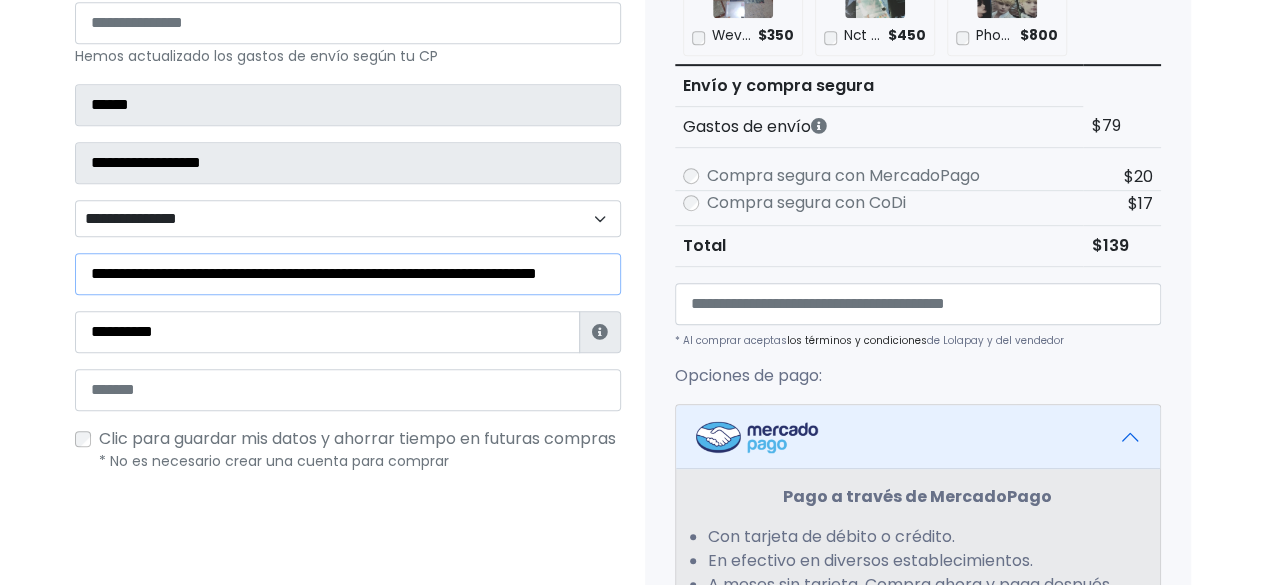 scroll, scrollTop: 0, scrollLeft: 96, axis: horizontal 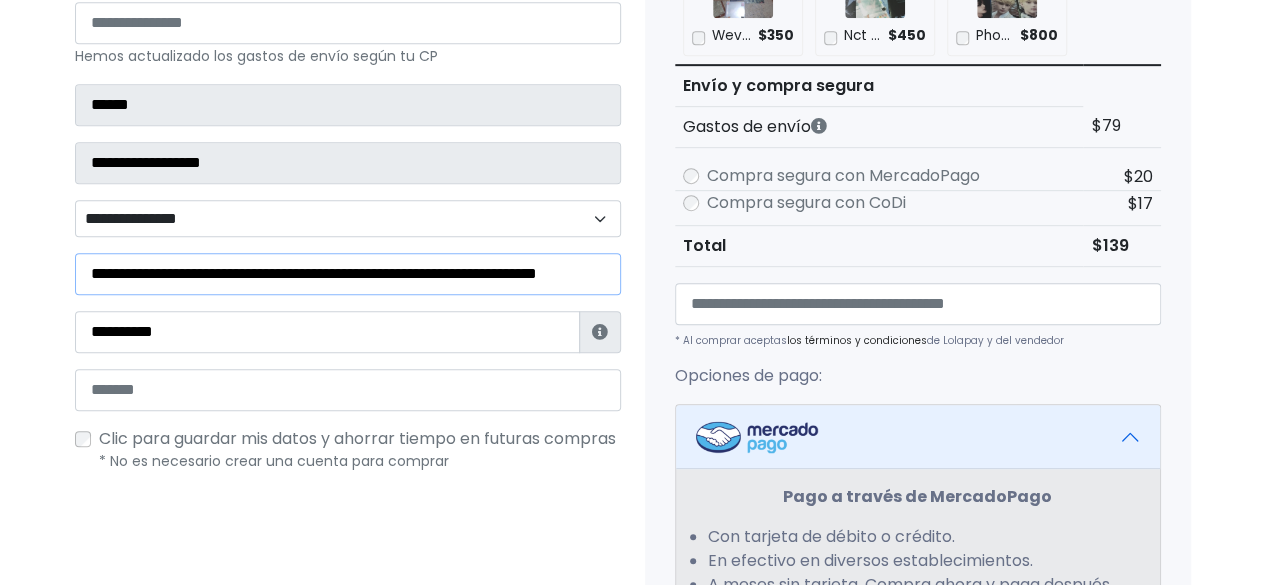type on "**********" 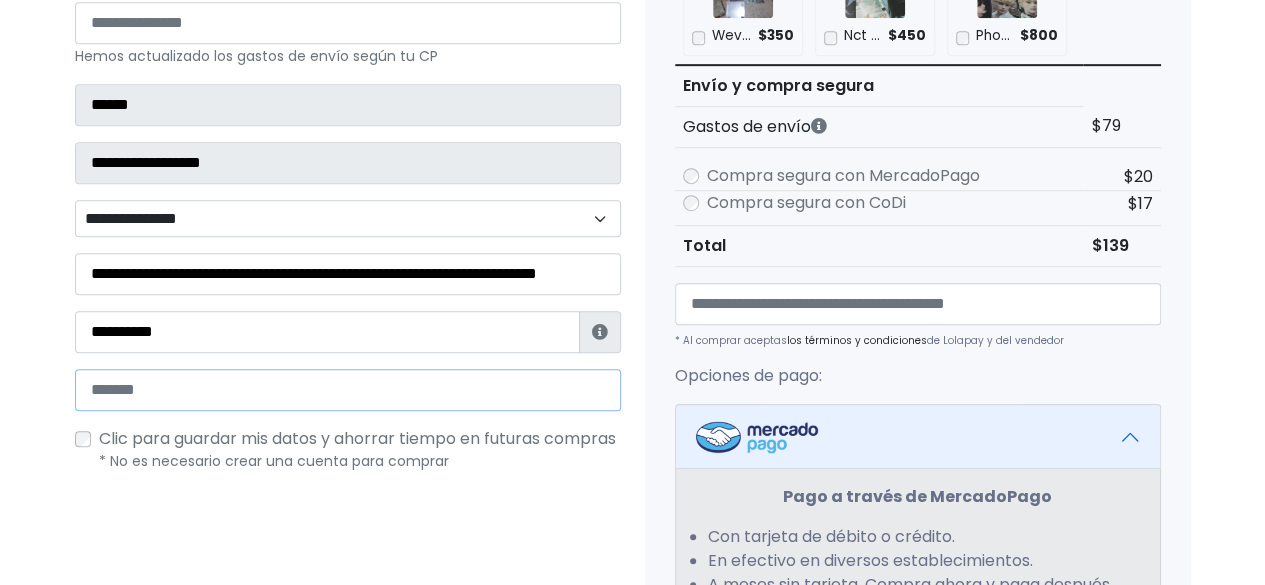 scroll, scrollTop: 0, scrollLeft: 0, axis: both 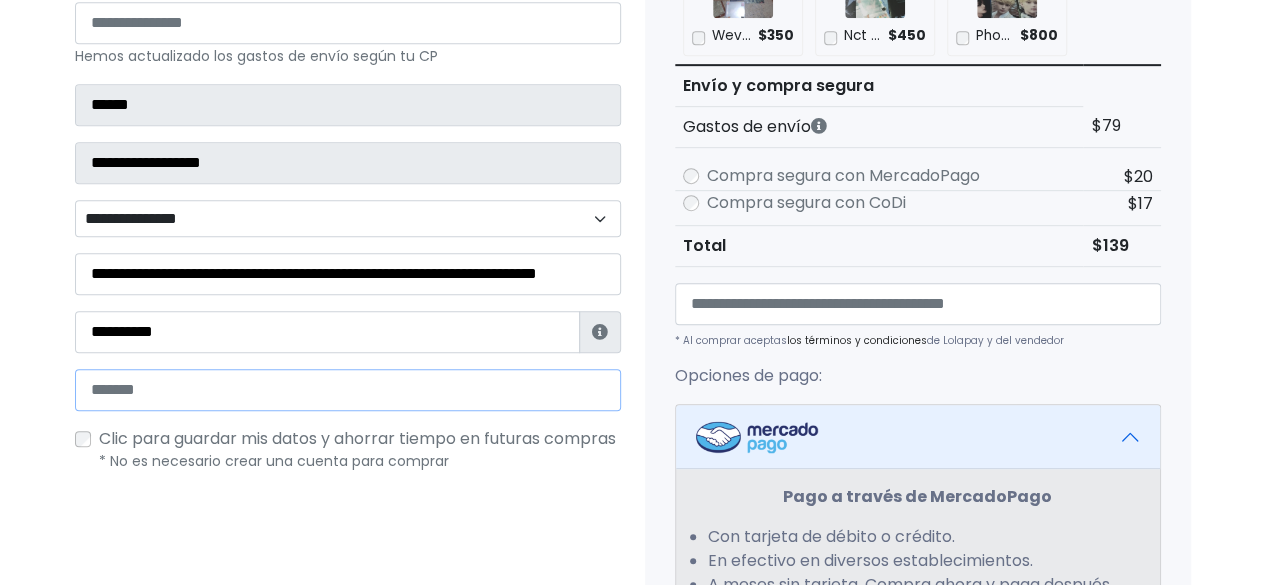 click at bounding box center (348, 390) 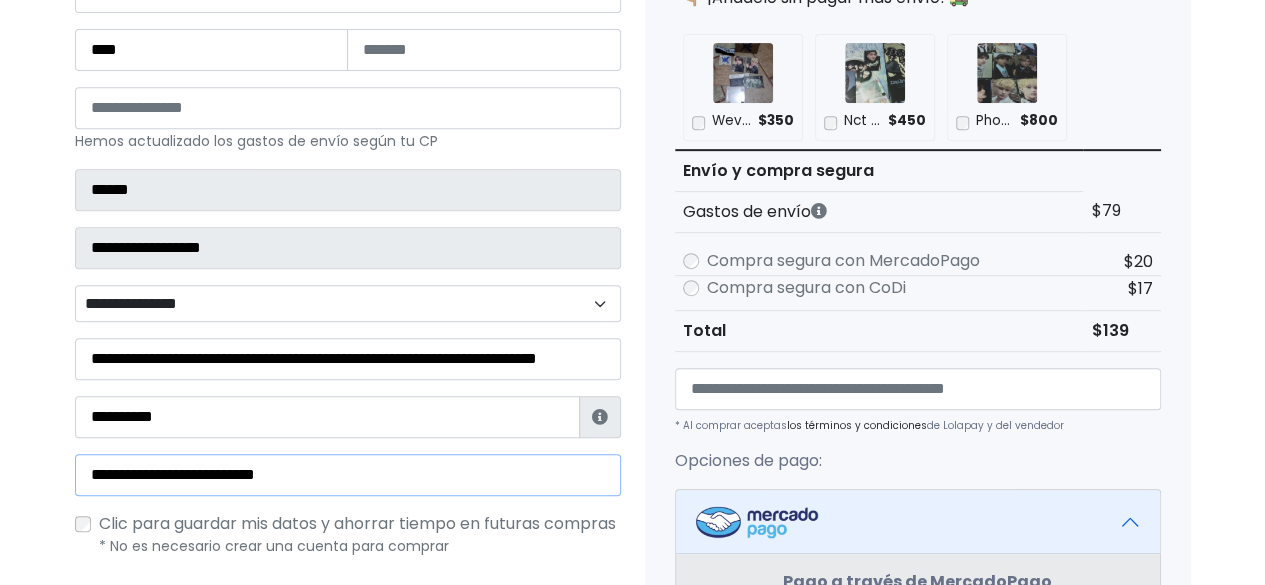 scroll, scrollTop: 330, scrollLeft: 0, axis: vertical 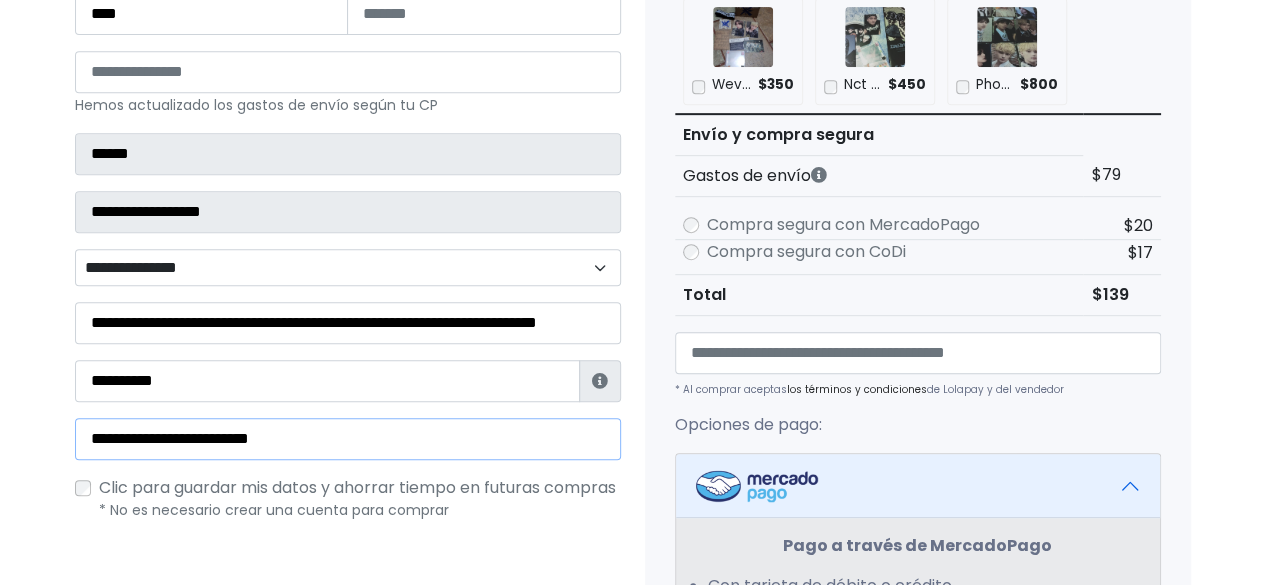 type on "**********" 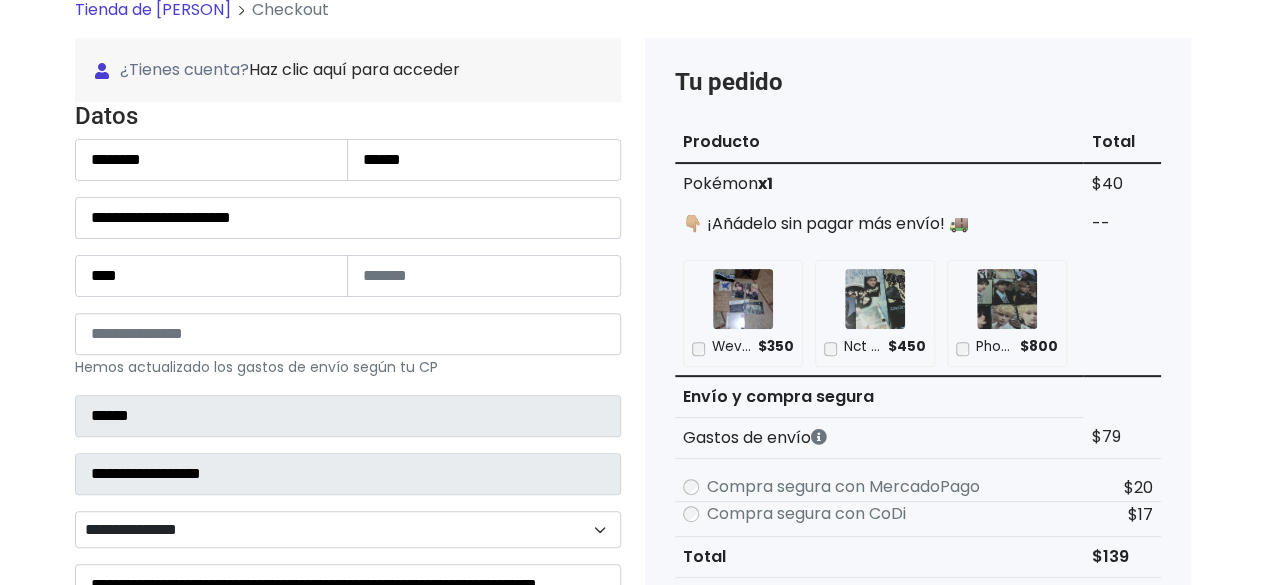scroll, scrollTop: 142, scrollLeft: 0, axis: vertical 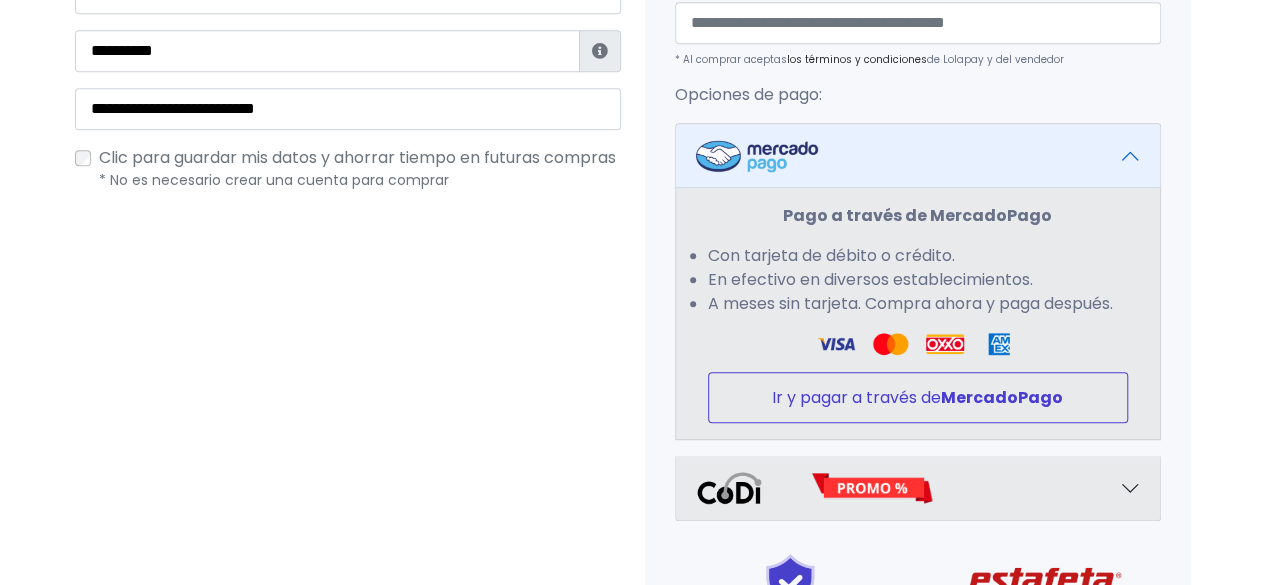 click on "Ir y pagar a través de  MercadoPago" at bounding box center [918, 397] 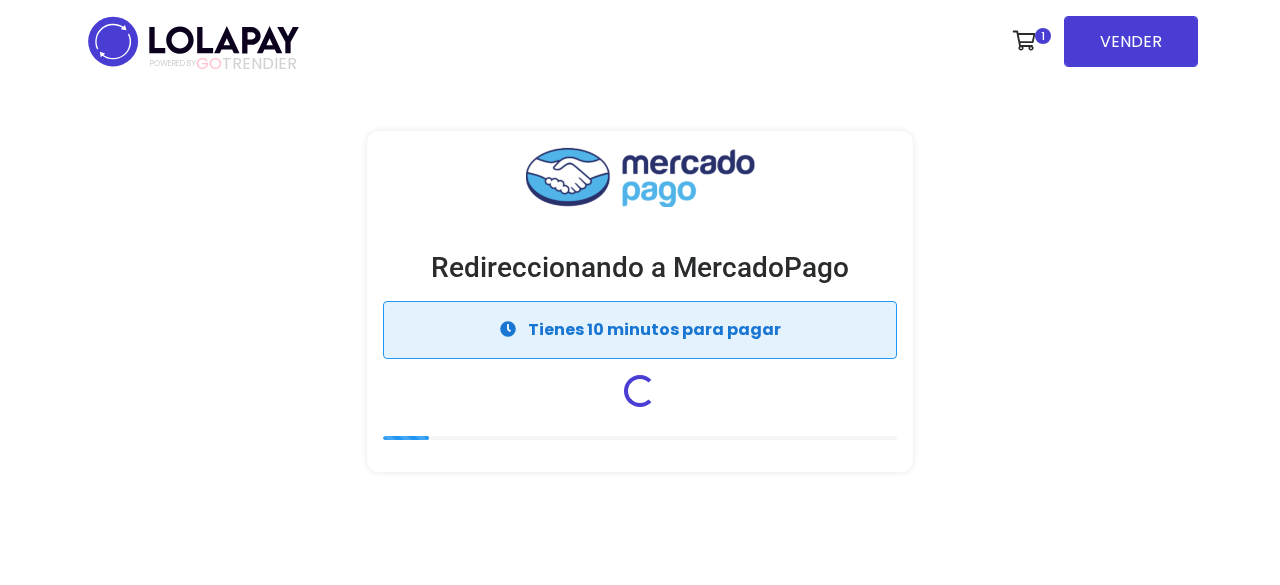 scroll, scrollTop: 0, scrollLeft: 0, axis: both 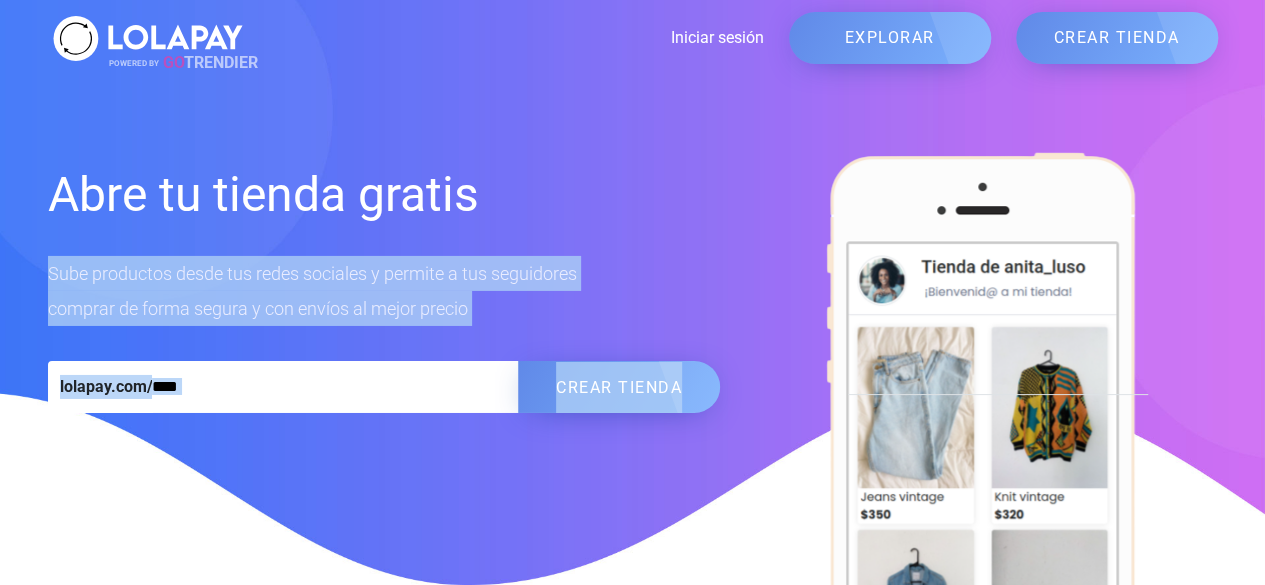 drag, startPoint x: 0, startPoint y: 0, endPoint x: 966, endPoint y: 107, distance: 971.9079 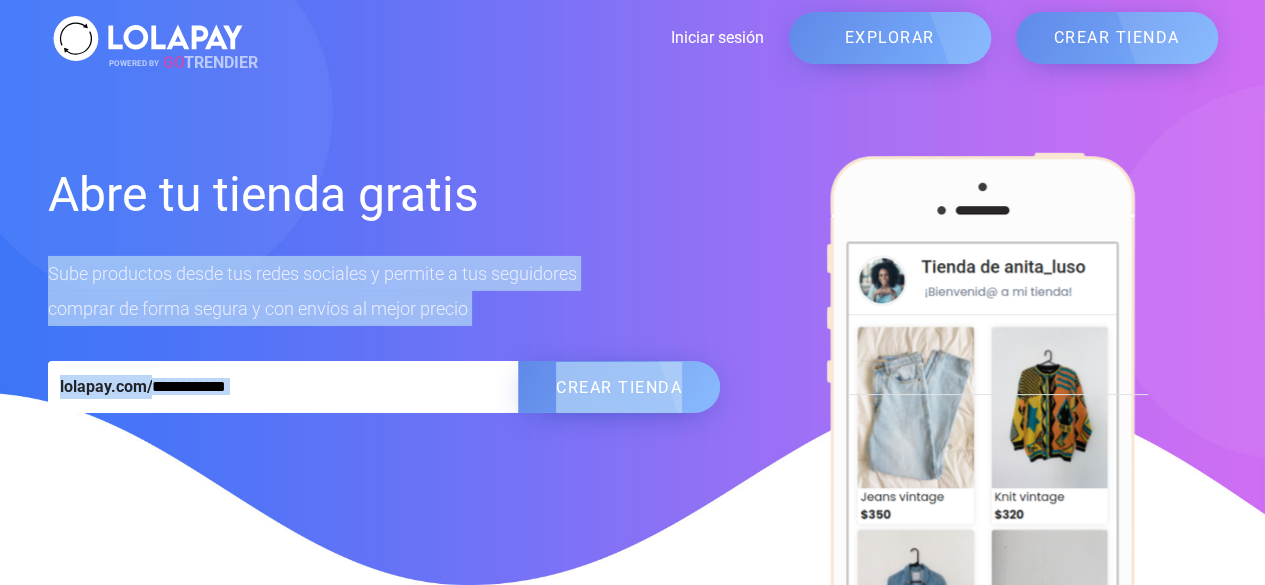 drag, startPoint x: 1192, startPoint y: 94, endPoint x: 1096, endPoint y: 29, distance: 115.935326 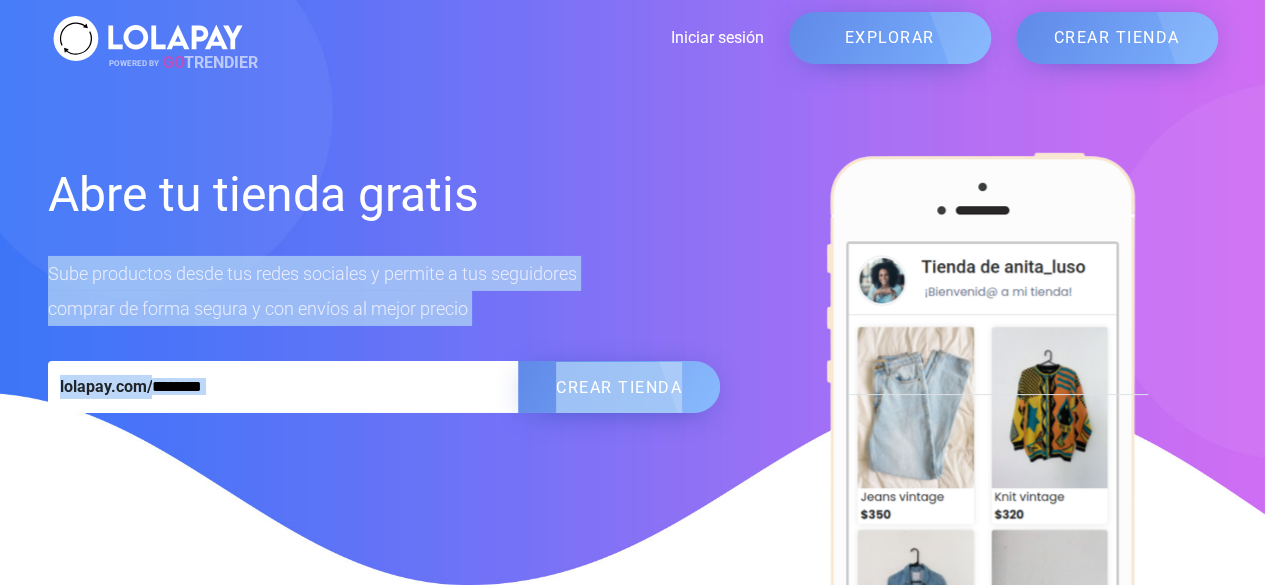 click on "Iniciar sesión" at bounding box center [506, 38] 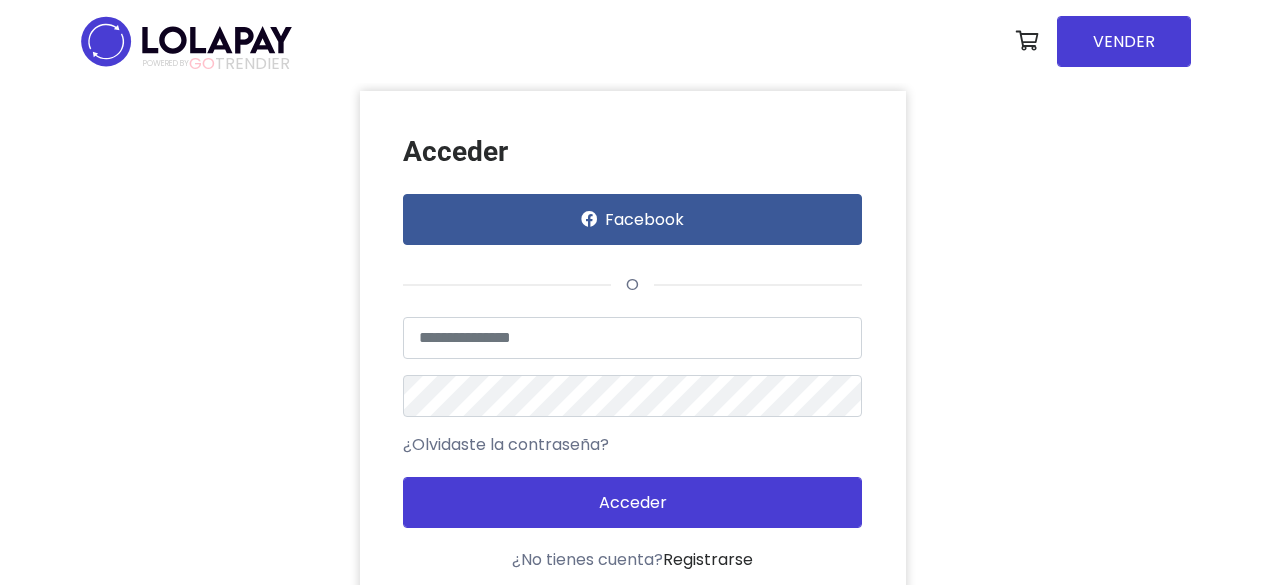 scroll, scrollTop: 0, scrollLeft: 0, axis: both 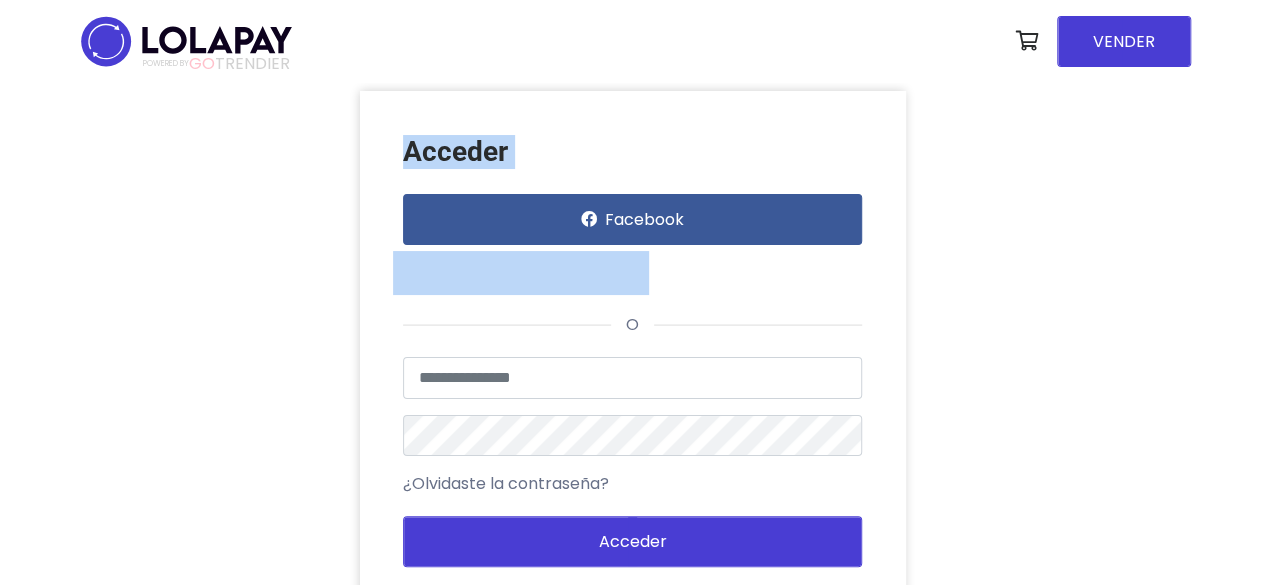 drag, startPoint x: 0, startPoint y: 0, endPoint x: 591, endPoint y: 249, distance: 641.31274 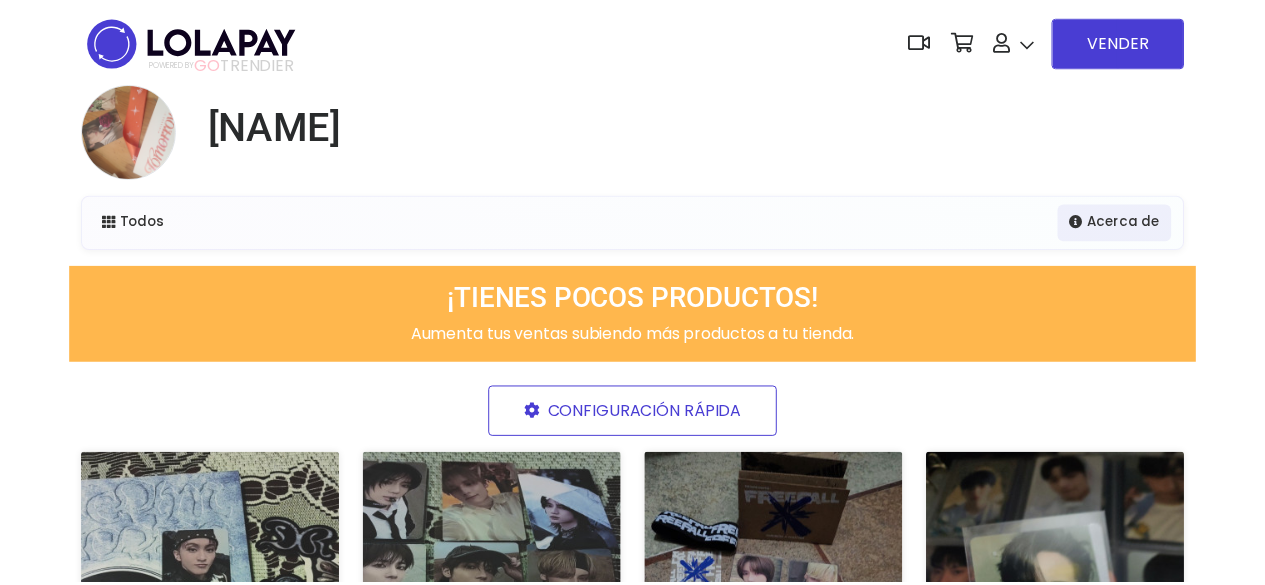 scroll, scrollTop: 0, scrollLeft: 0, axis: both 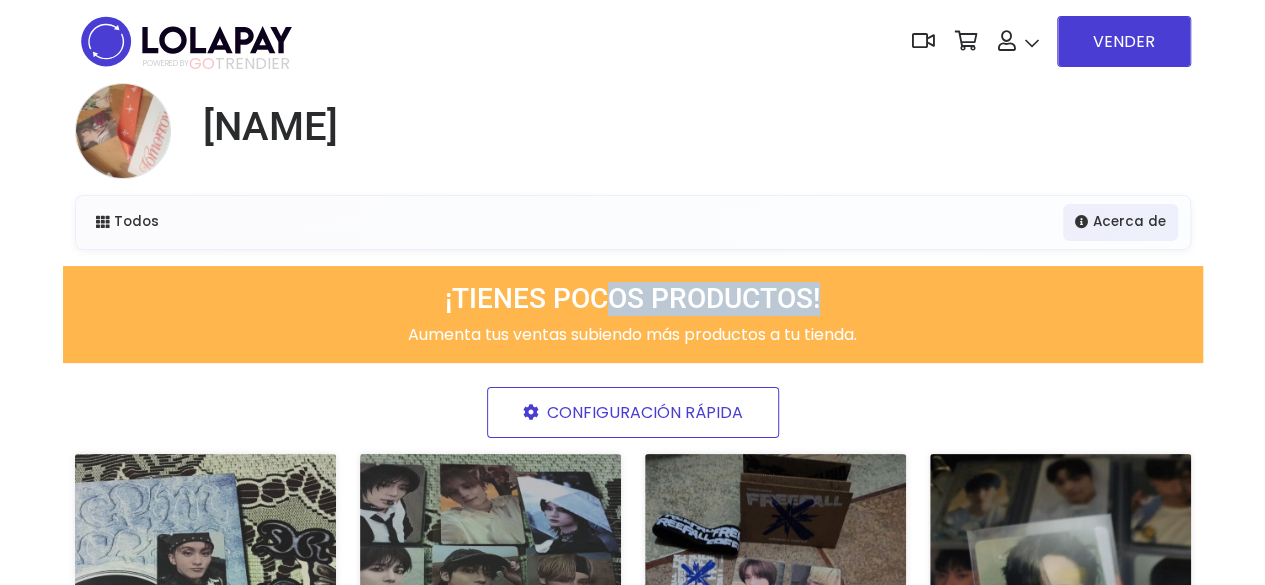 drag, startPoint x: 0, startPoint y: 0, endPoint x: 864, endPoint y: 333, distance: 925.95087 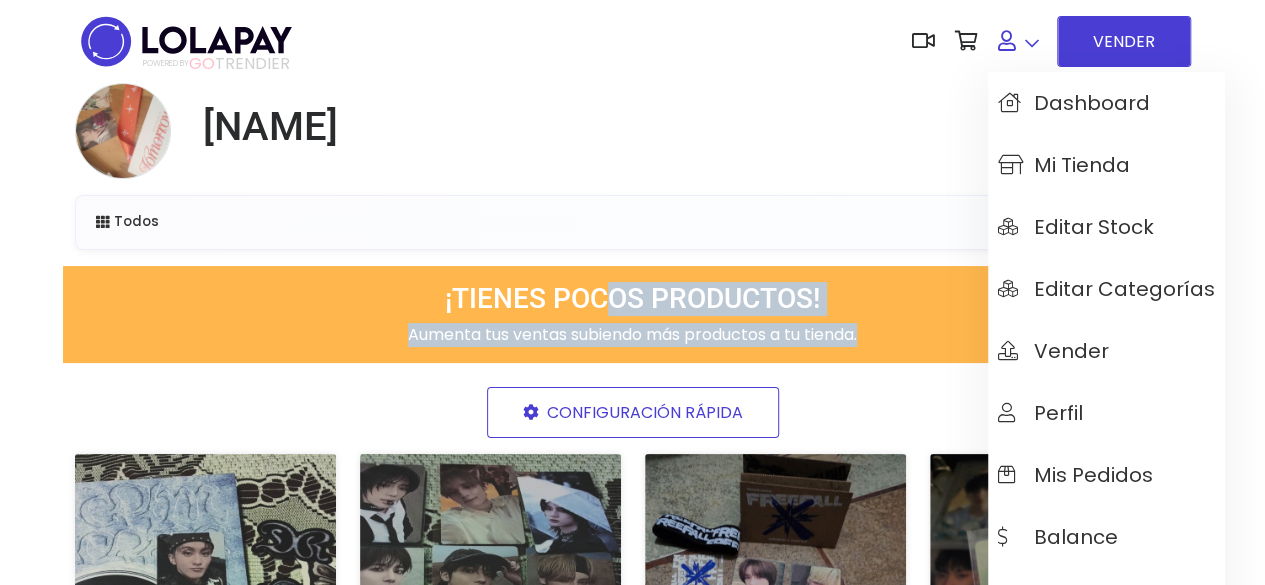 click at bounding box center (1018, 41) 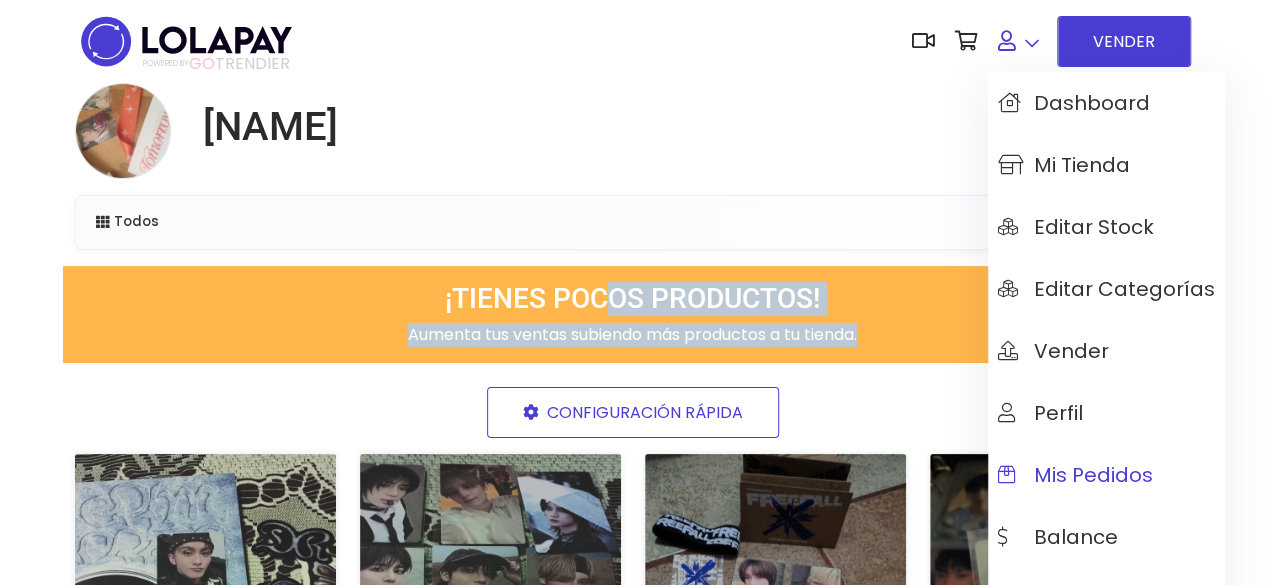 drag, startPoint x: 1028, startPoint y: 47, endPoint x: 1088, endPoint y: 459, distance: 416.346 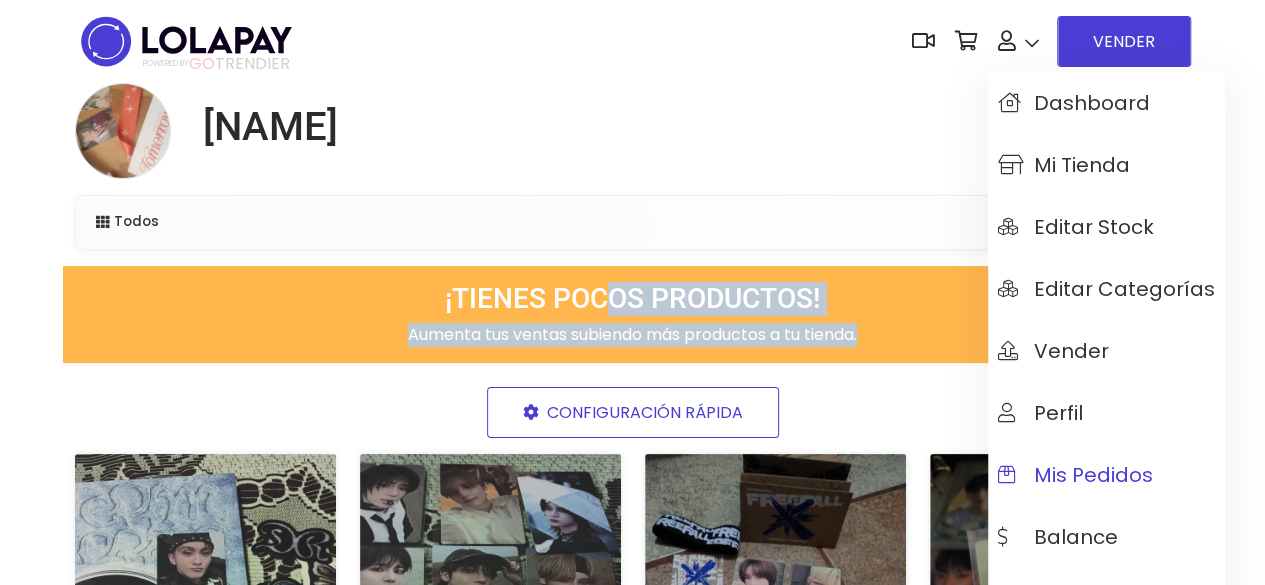 click on "Mis pedidos" at bounding box center [1075, 475] 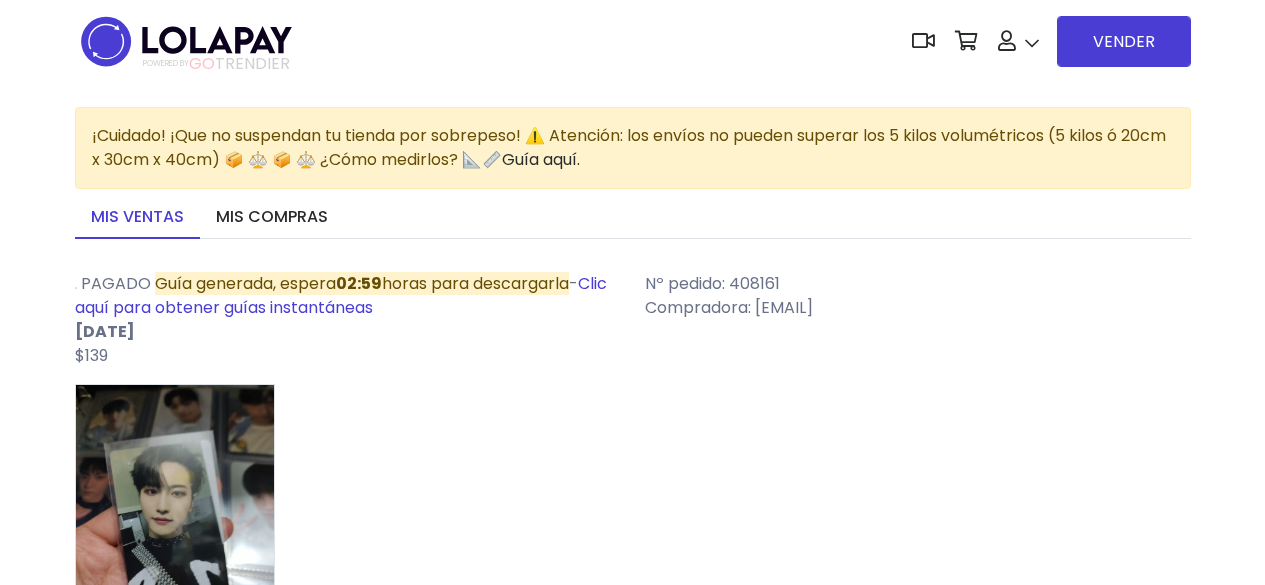 scroll, scrollTop: 0, scrollLeft: 0, axis: both 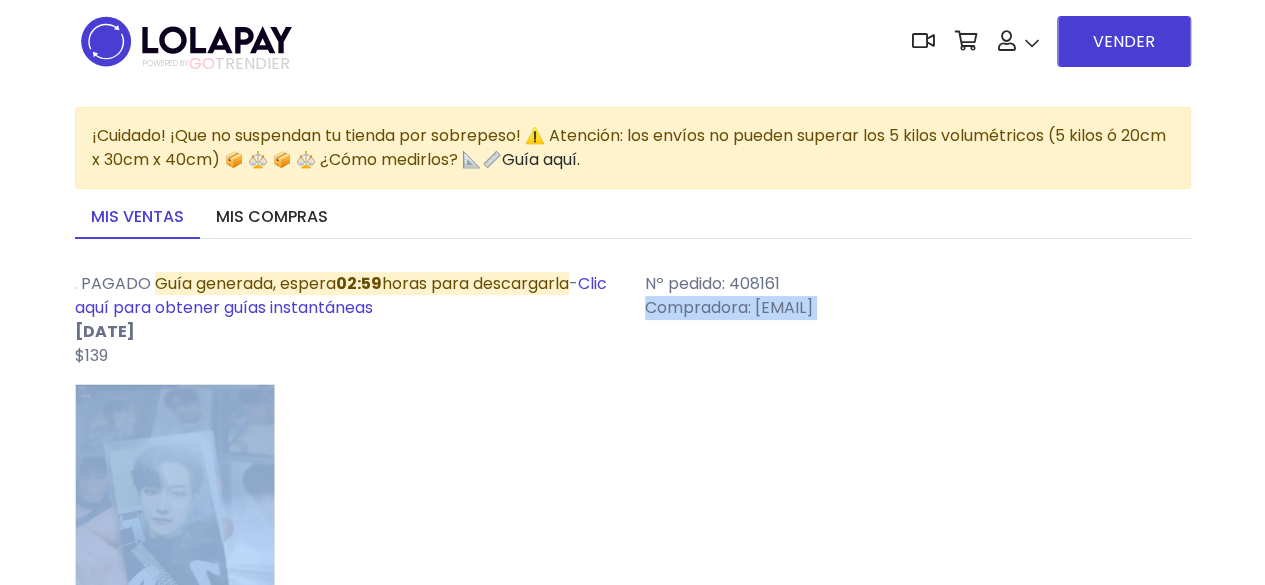 drag, startPoint x: 0, startPoint y: 0, endPoint x: 912, endPoint y: 236, distance: 942.04034 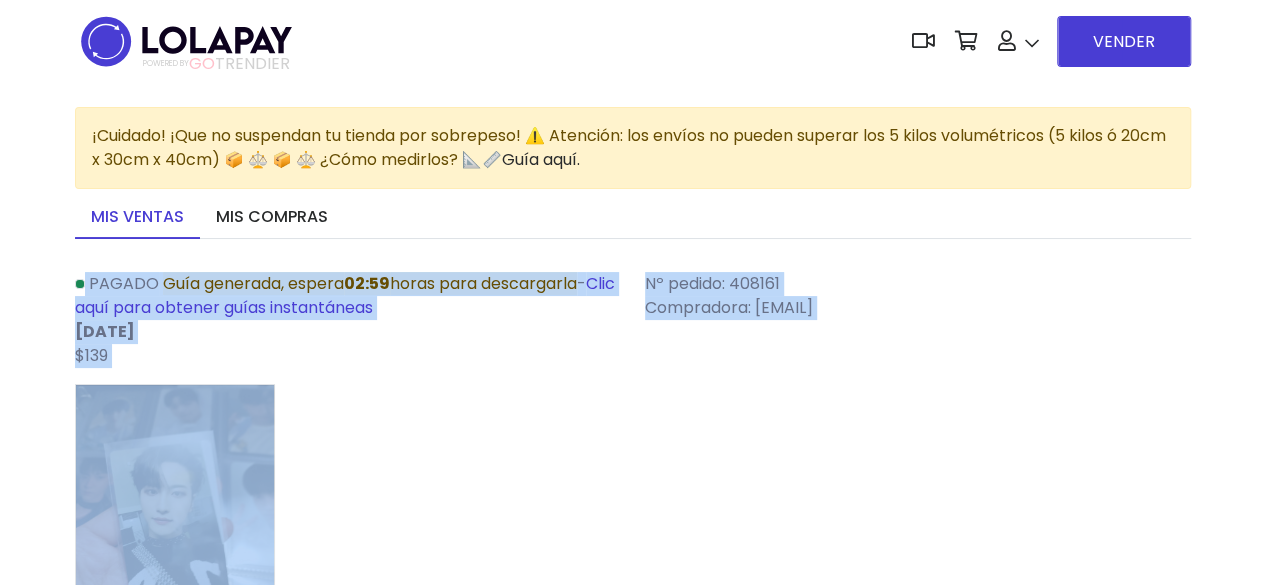 click on "Pagado
Guía generada, espera  02:59  horas para descargarla
-  Clic aquí para obtener guías instantáneas
04-08-2025
$139
Nº pedido: 408161
Compradora:  marianagerardo121@gmail.com" at bounding box center (633, 320) 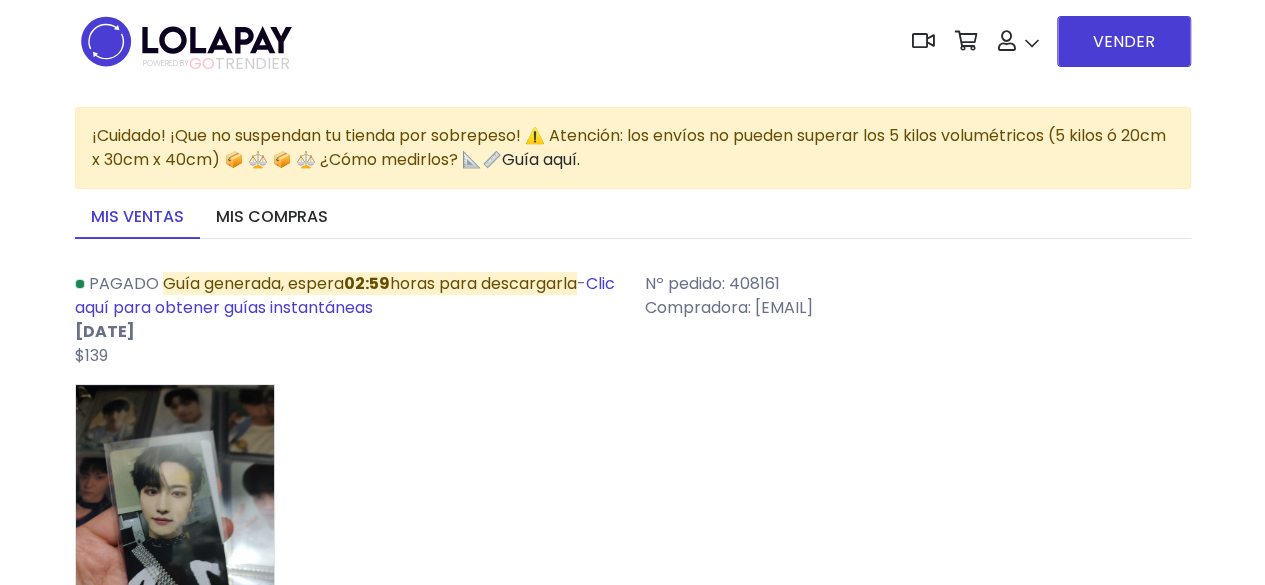 drag, startPoint x: 1122, startPoint y: 371, endPoint x: 1279, endPoint y: 243, distance: 202.56604 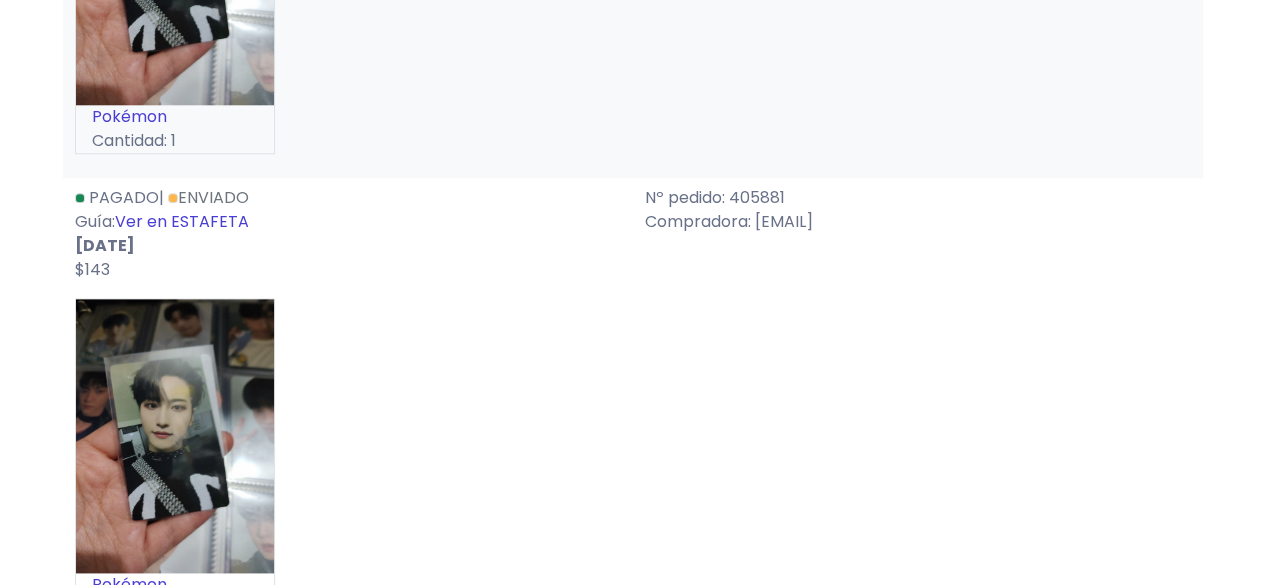 scroll, scrollTop: 1194, scrollLeft: 0, axis: vertical 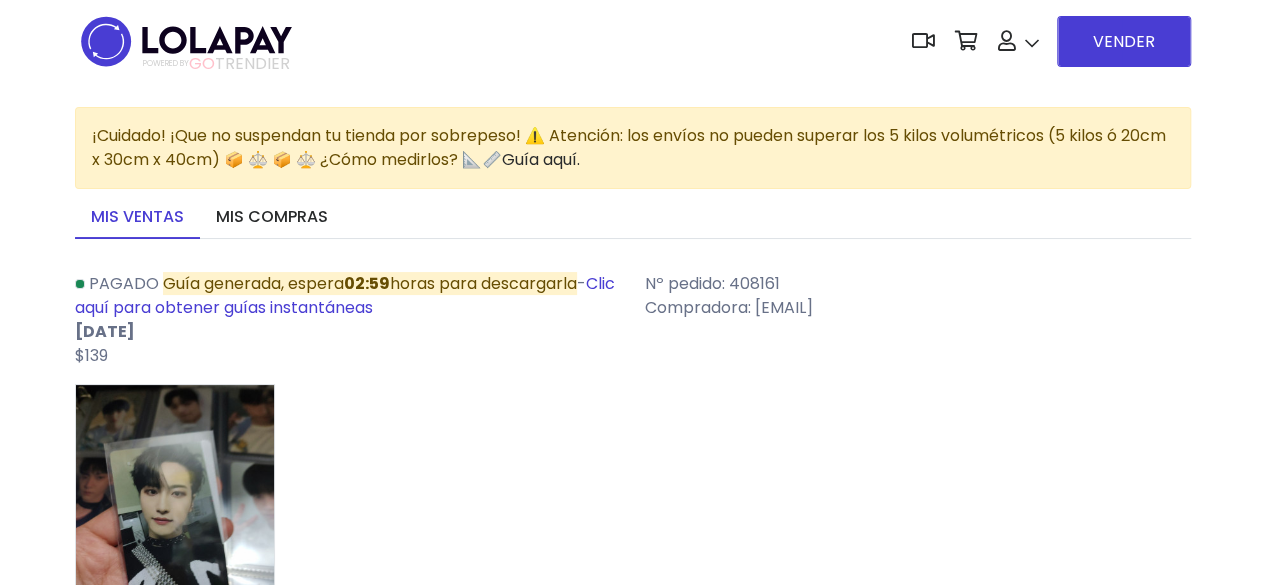 click on "Nº pedido: 408161
Compradora:  marianagerardo121@gmail.com" at bounding box center [918, 320] 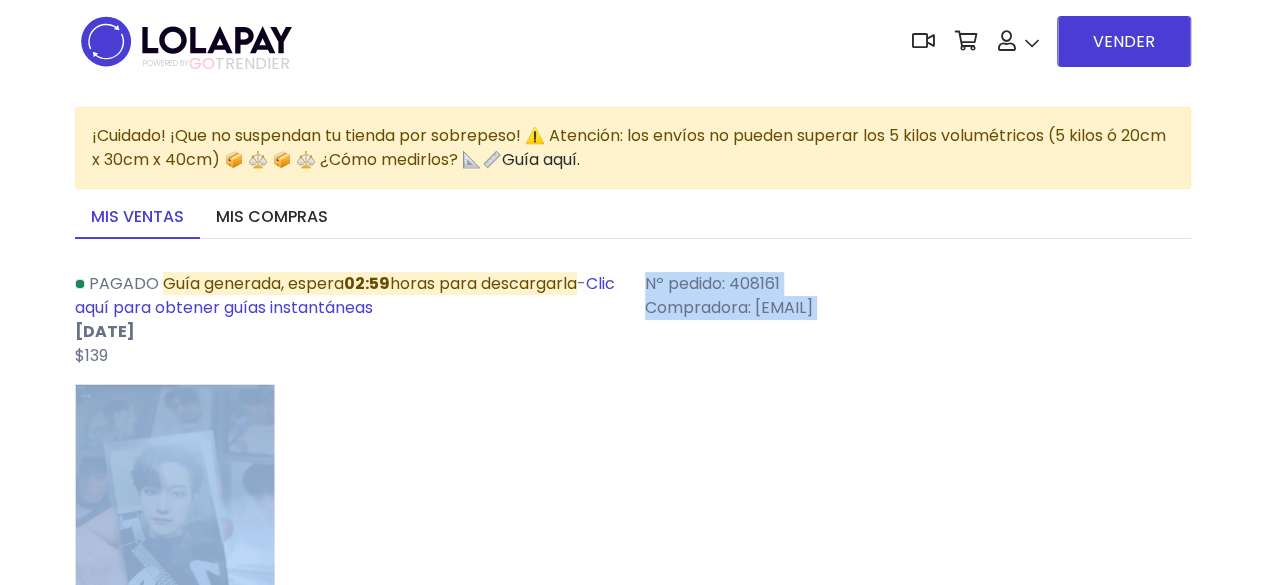 drag, startPoint x: 425, startPoint y: 394, endPoint x: 436, endPoint y: 382, distance: 16.27882 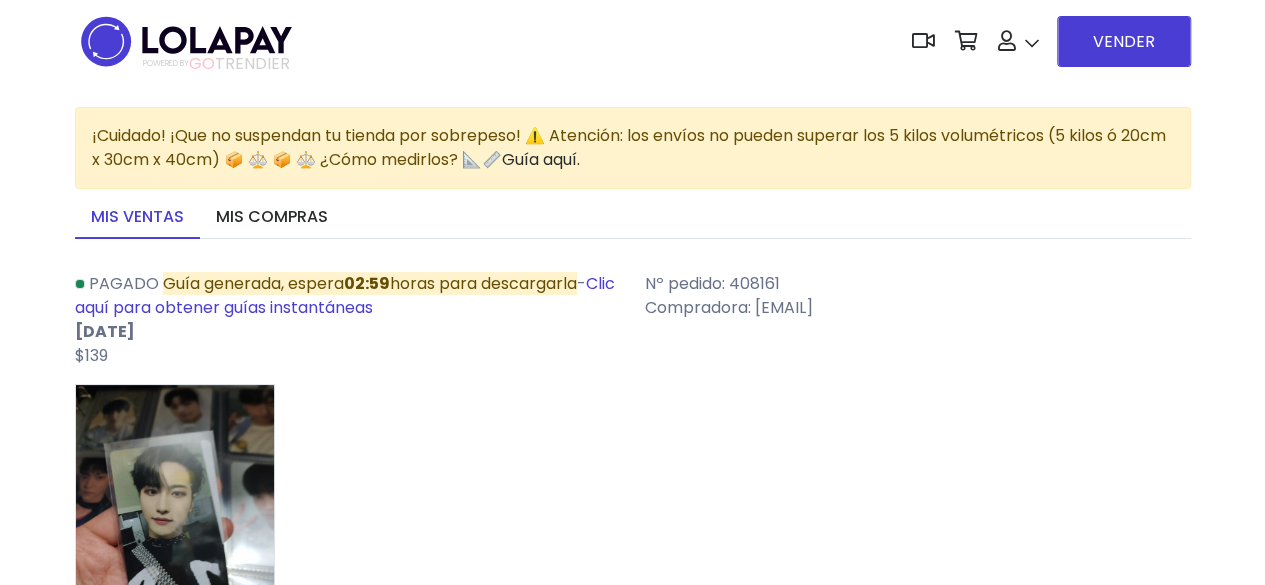 click at bounding box center [633, 380] 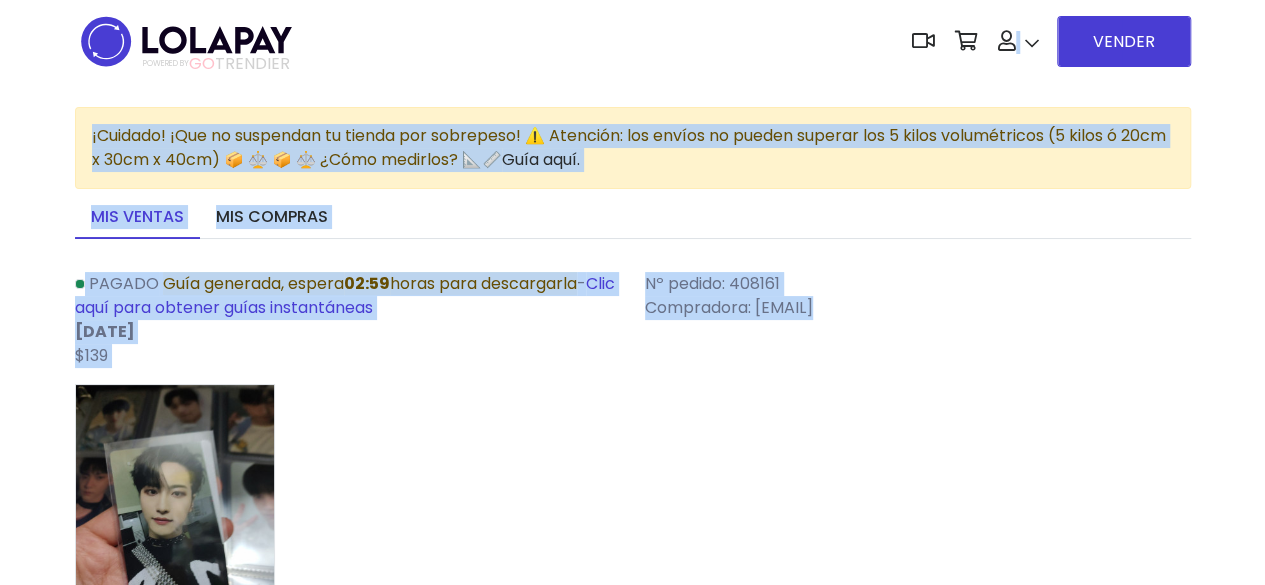 drag, startPoint x: 436, startPoint y: 382, endPoint x: 822, endPoint y: -87, distance: 607.41833 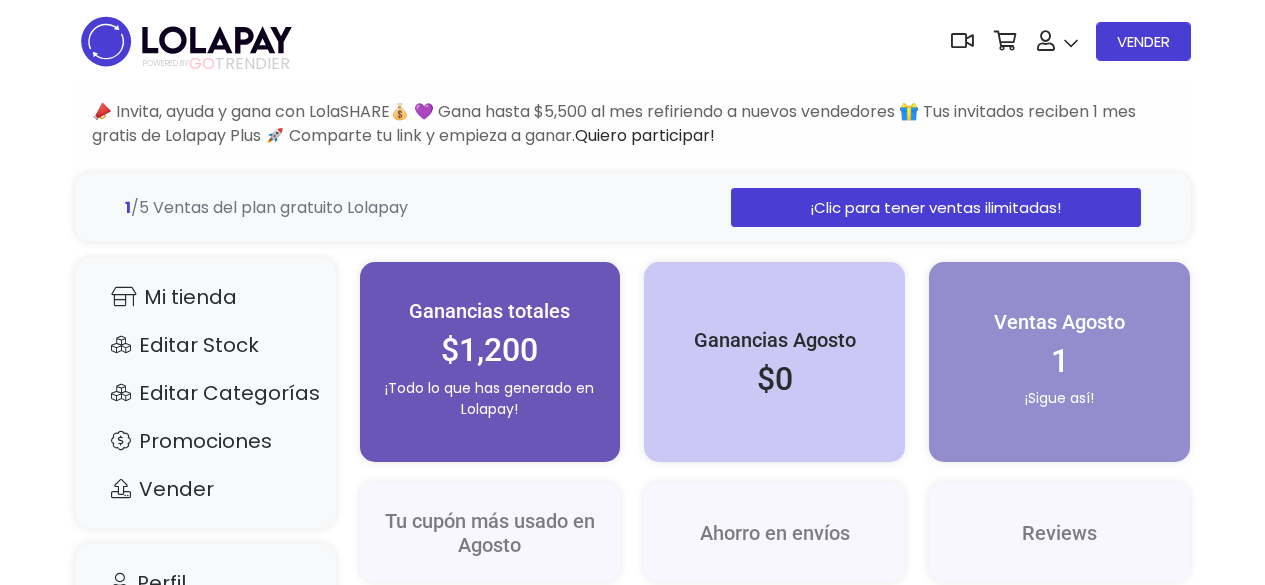 scroll, scrollTop: 0, scrollLeft: 0, axis: both 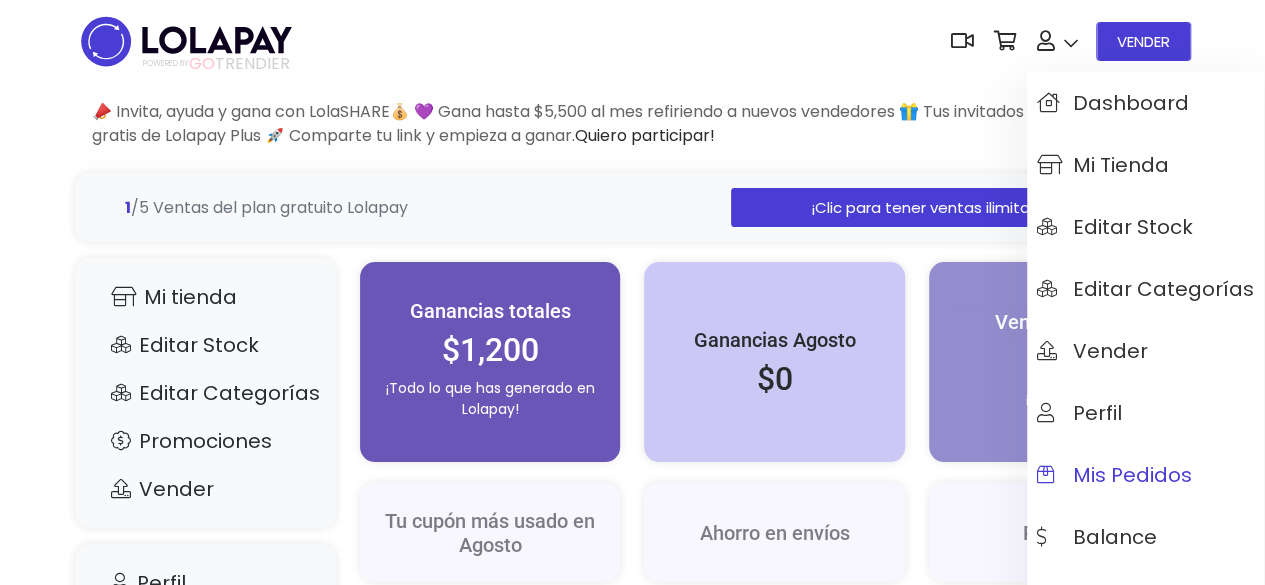 click on "Mis pedidos" at bounding box center [1114, 475] 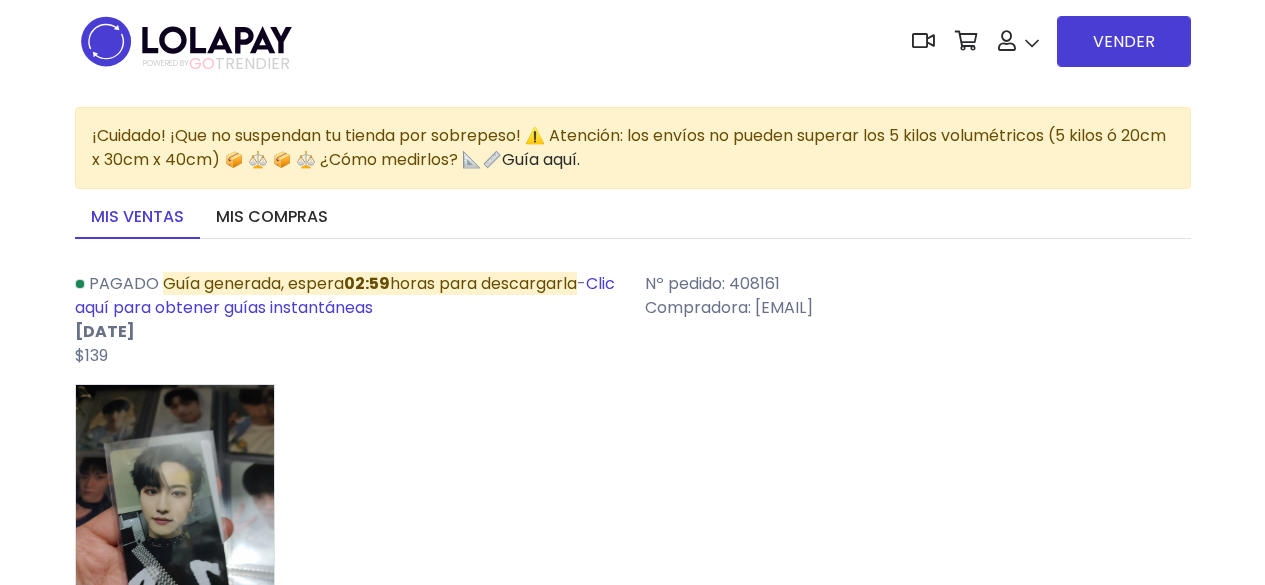 scroll, scrollTop: 0, scrollLeft: 0, axis: both 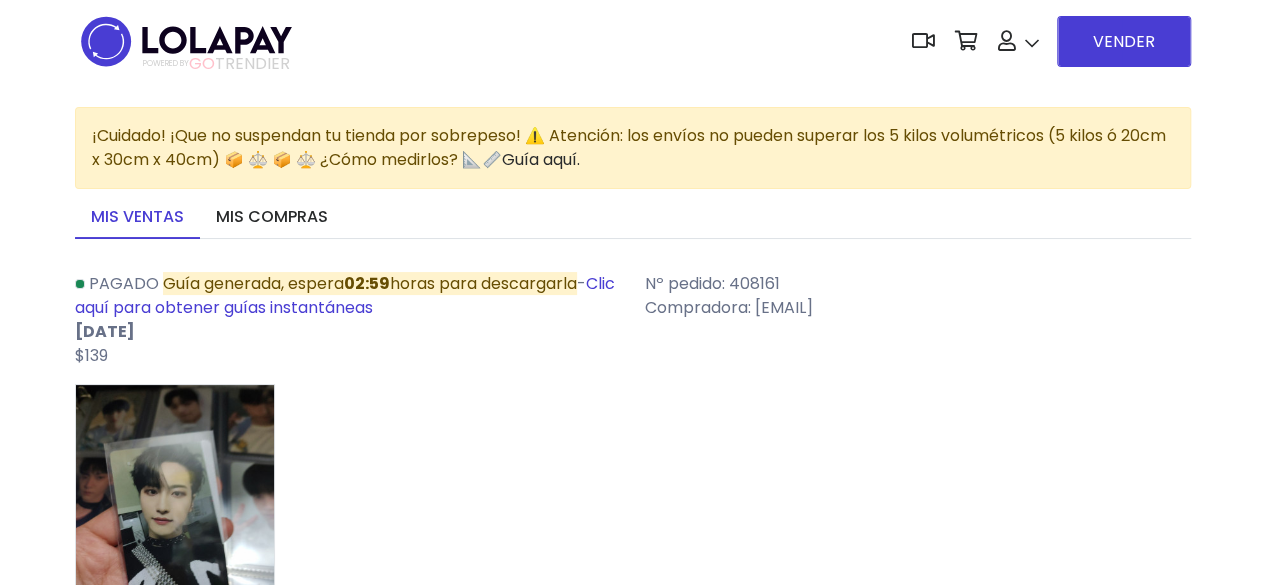click on "¡Cuidado! ¡Que no suspendan tu tienda por sobrepeso! ⚠️ Atención: los envíos no pueden superar los 5 kilos volumétricos (5 kilos ó 20cm x 30cm x 40cm) 📦 ⚖️  📦 ⚖️  ¿Cómo medirlos? 📐📏  Guía aquí.
Convierte tu oferta para desbloquear esta acción
ACTUAL
Plan gratuito
5 ventas sin costo al mes
✅  Ventas limitadas ❌  Reviews" at bounding box center (633, 6217) 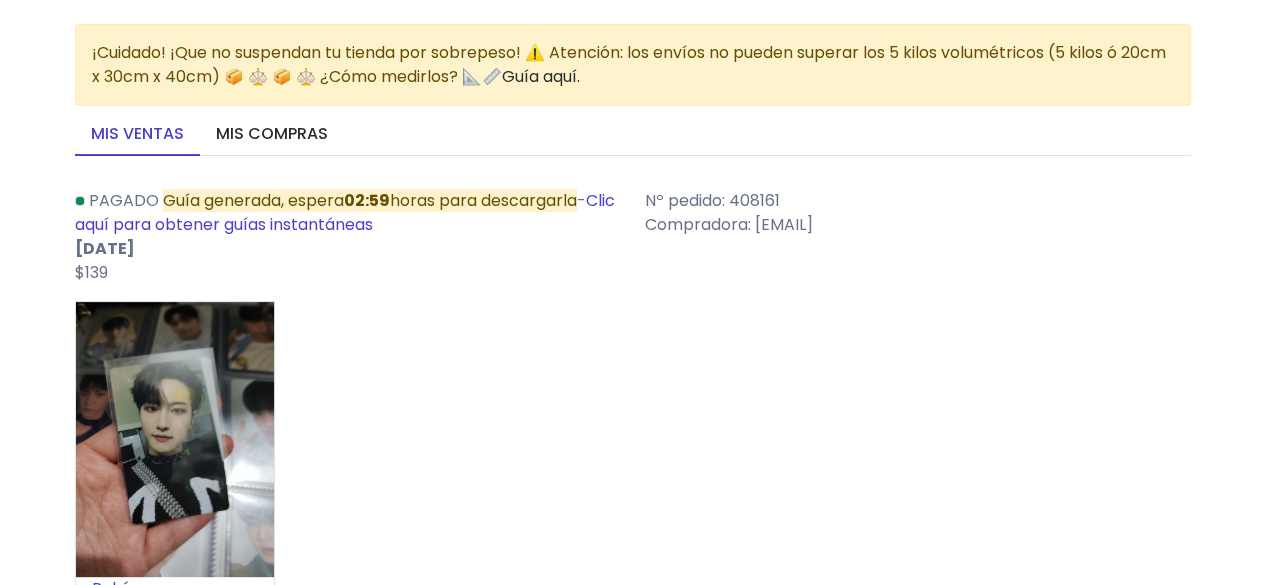 scroll, scrollTop: 84, scrollLeft: 0, axis: vertical 